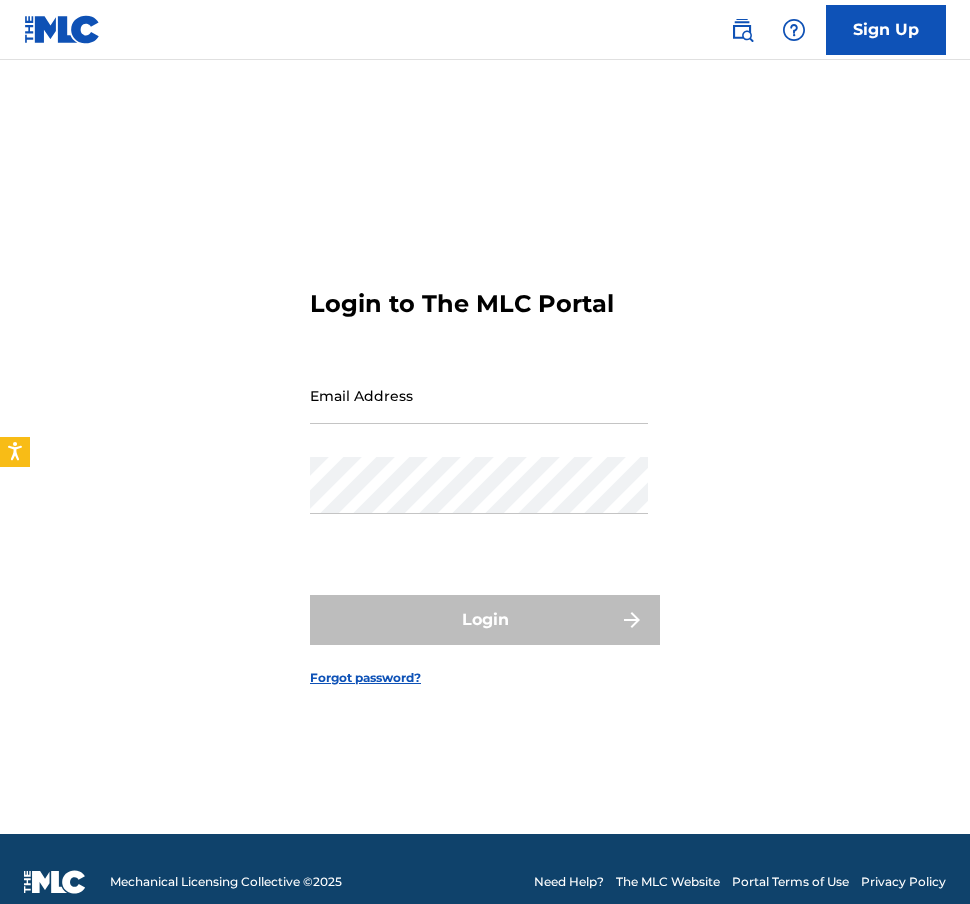 scroll, scrollTop: 0, scrollLeft: 0, axis: both 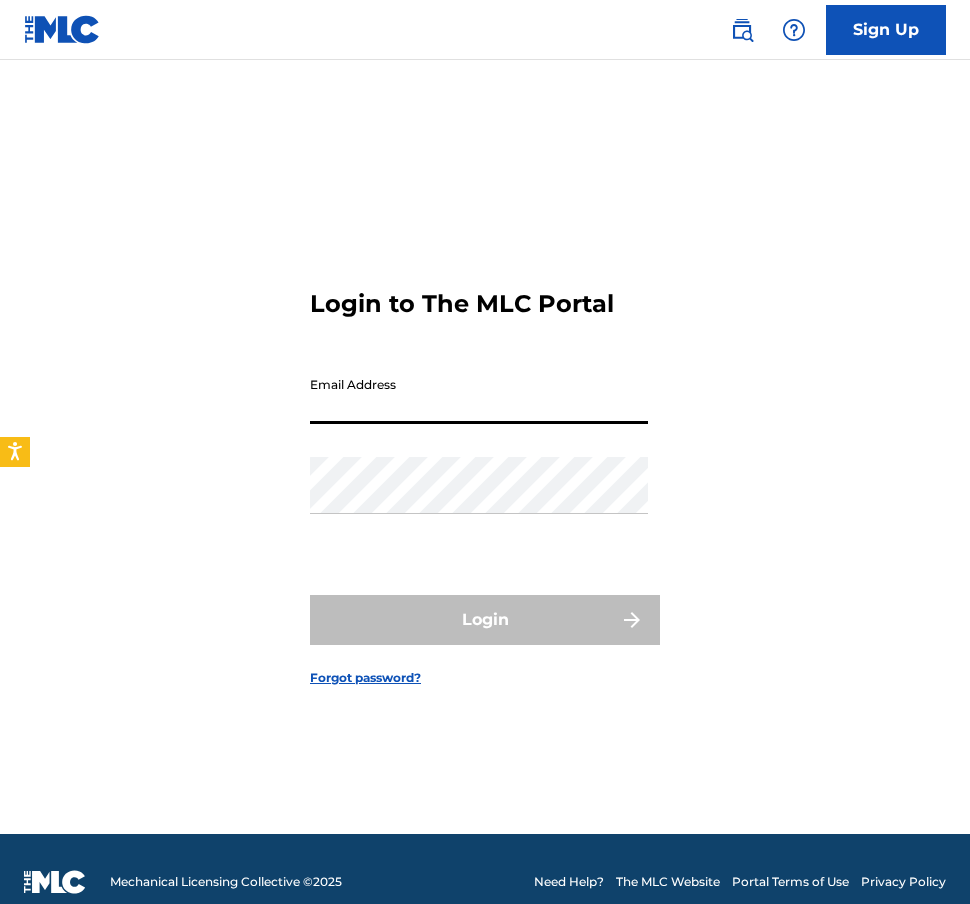type on "[PERSON_NAME][EMAIL_ADDRESS][PERSON_NAME][DOMAIN_NAME]" 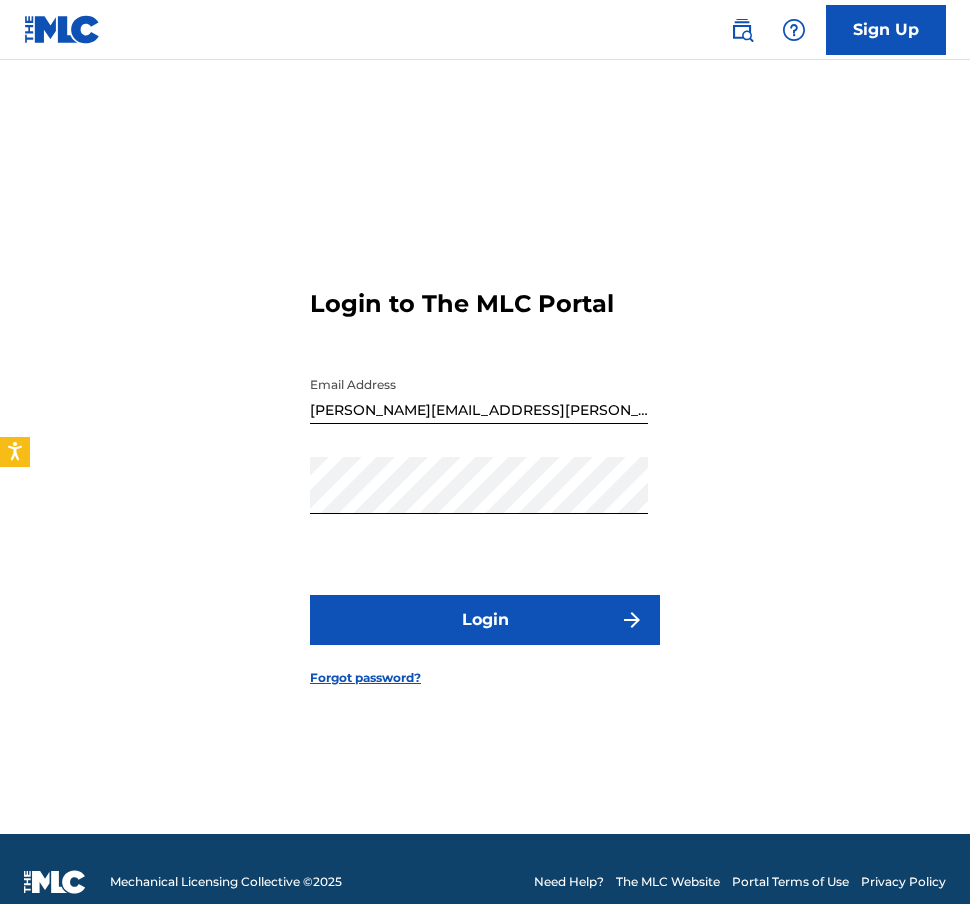 click on "Login" at bounding box center [485, 620] 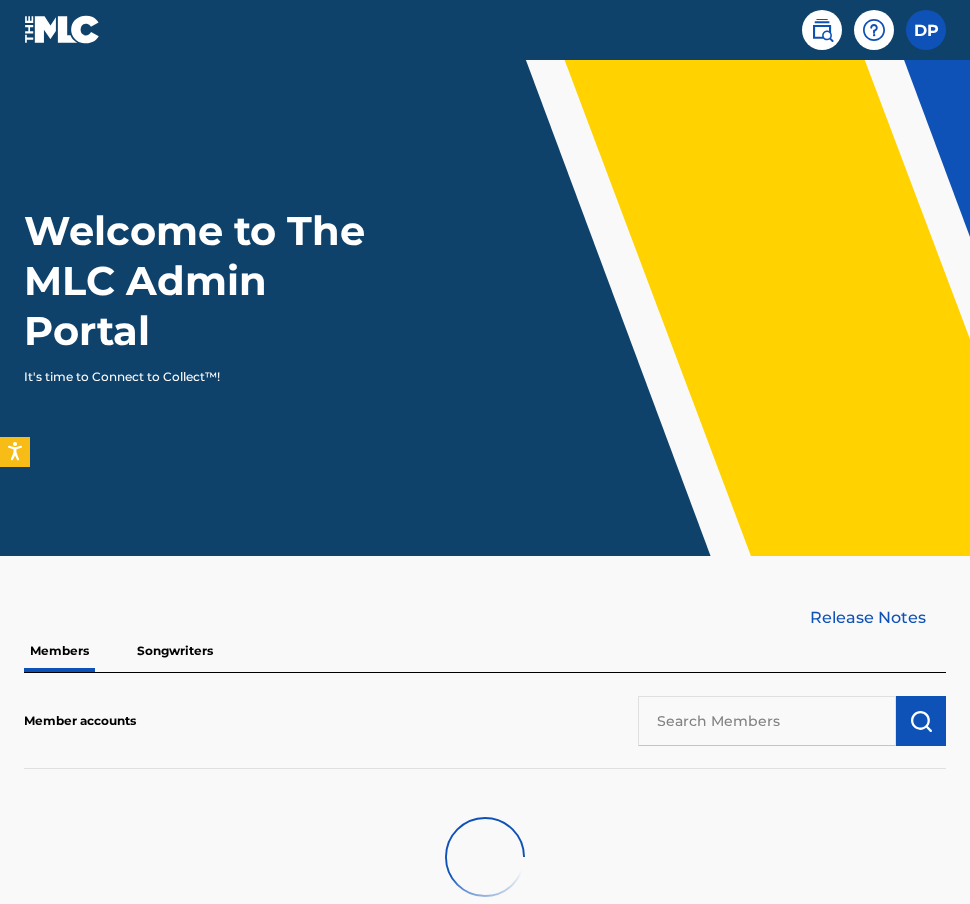scroll, scrollTop: 0, scrollLeft: 0, axis: both 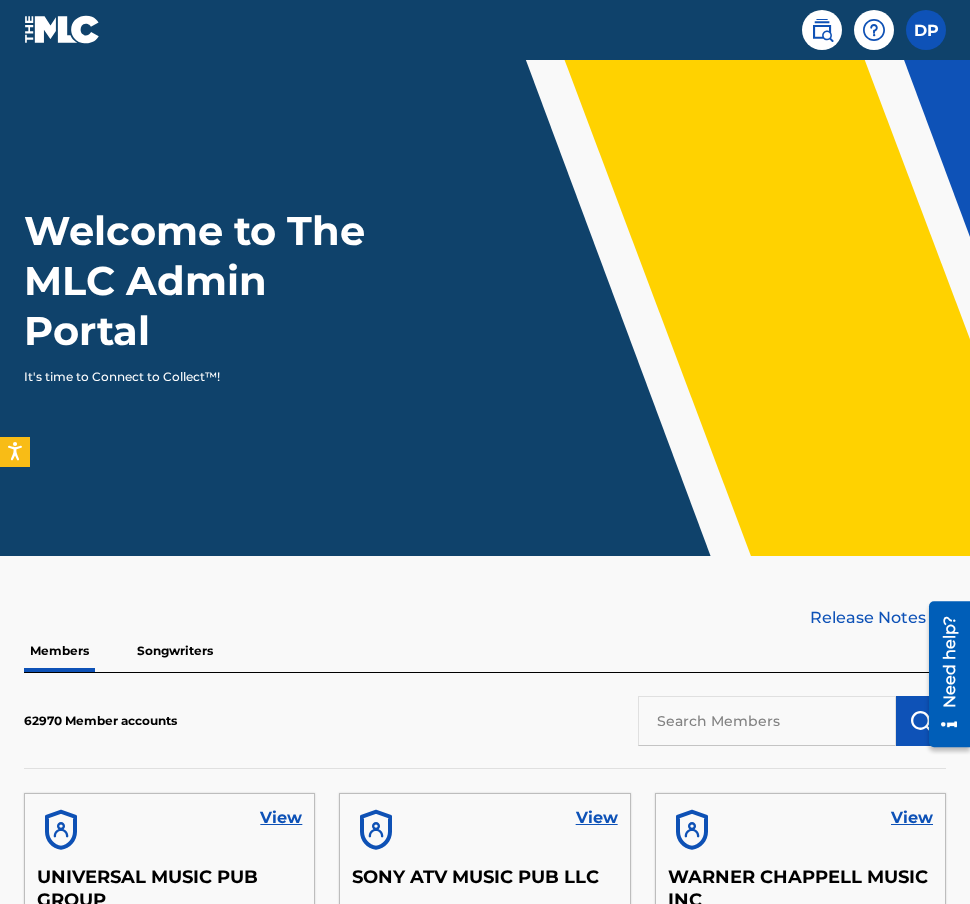 click at bounding box center (822, 30) 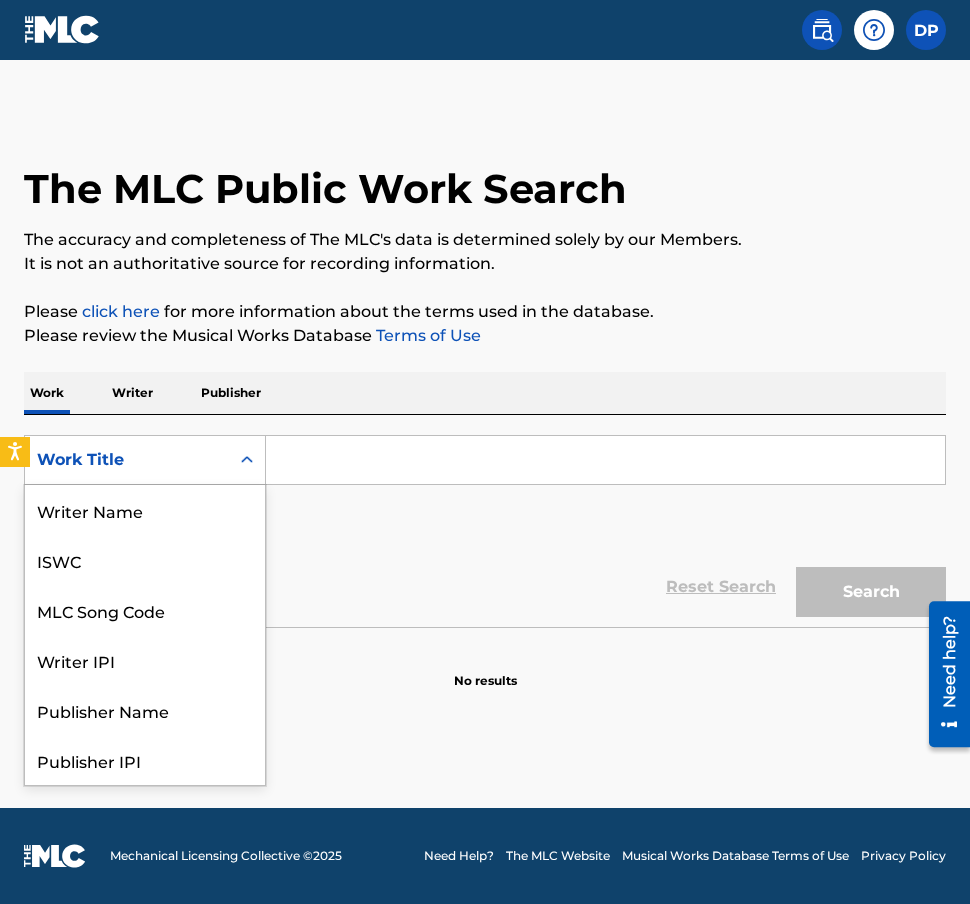 click on "Work Title" at bounding box center (127, 460) 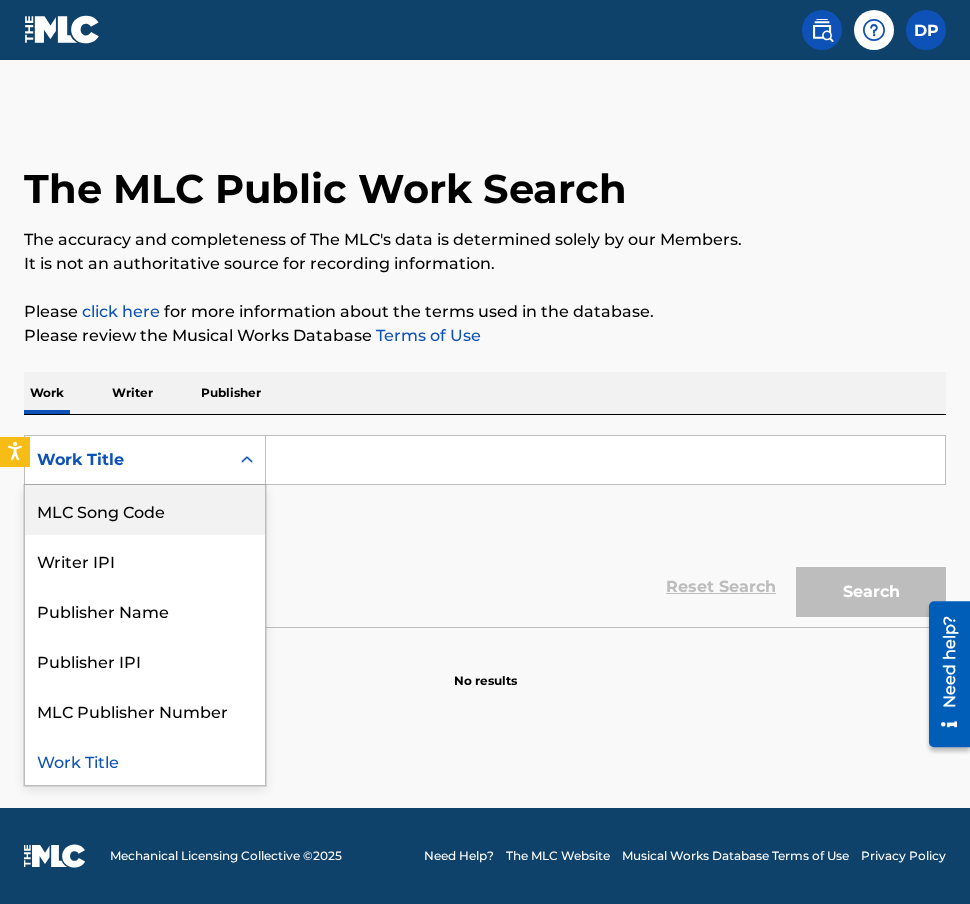 click on "MLC Song Code" at bounding box center (145, 510) 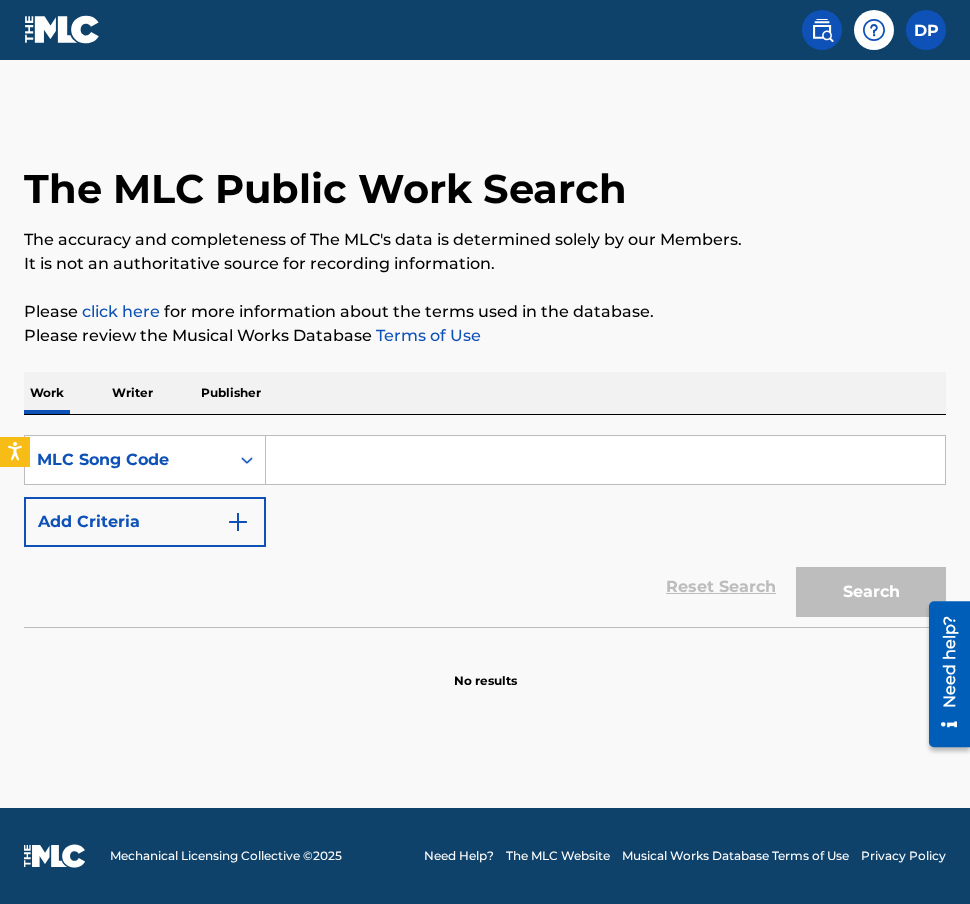 click at bounding box center [605, 460] 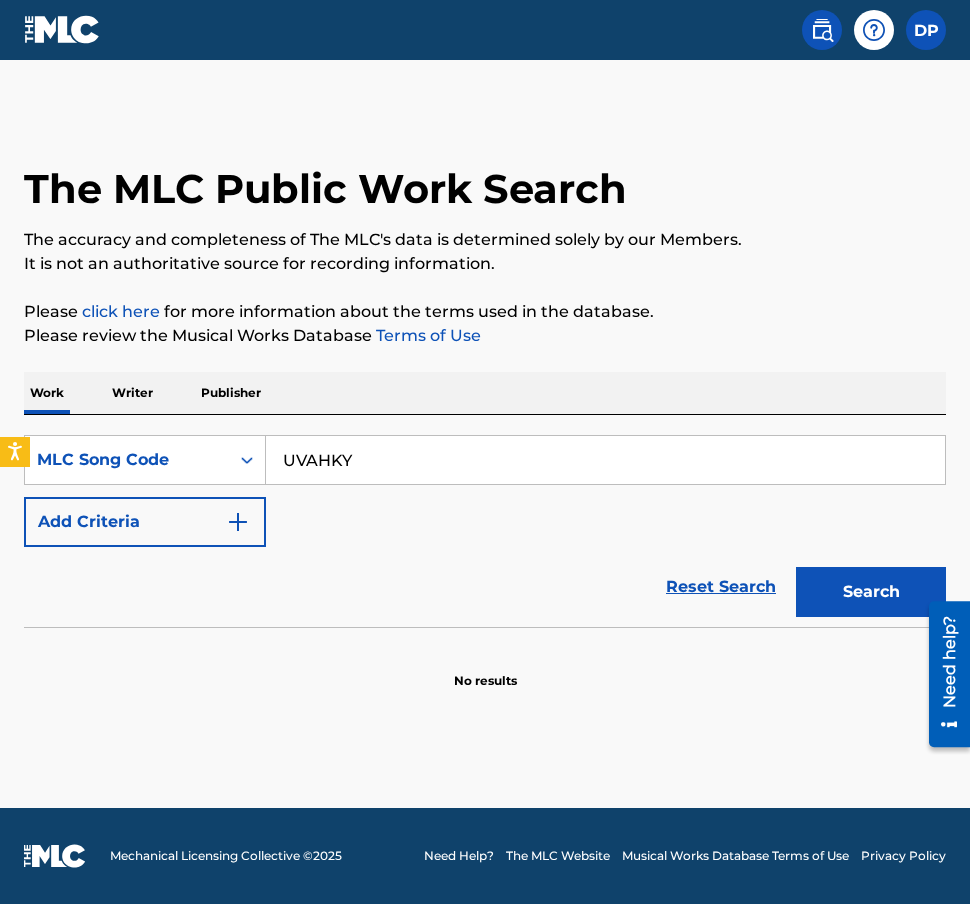 type on "UVAHKY" 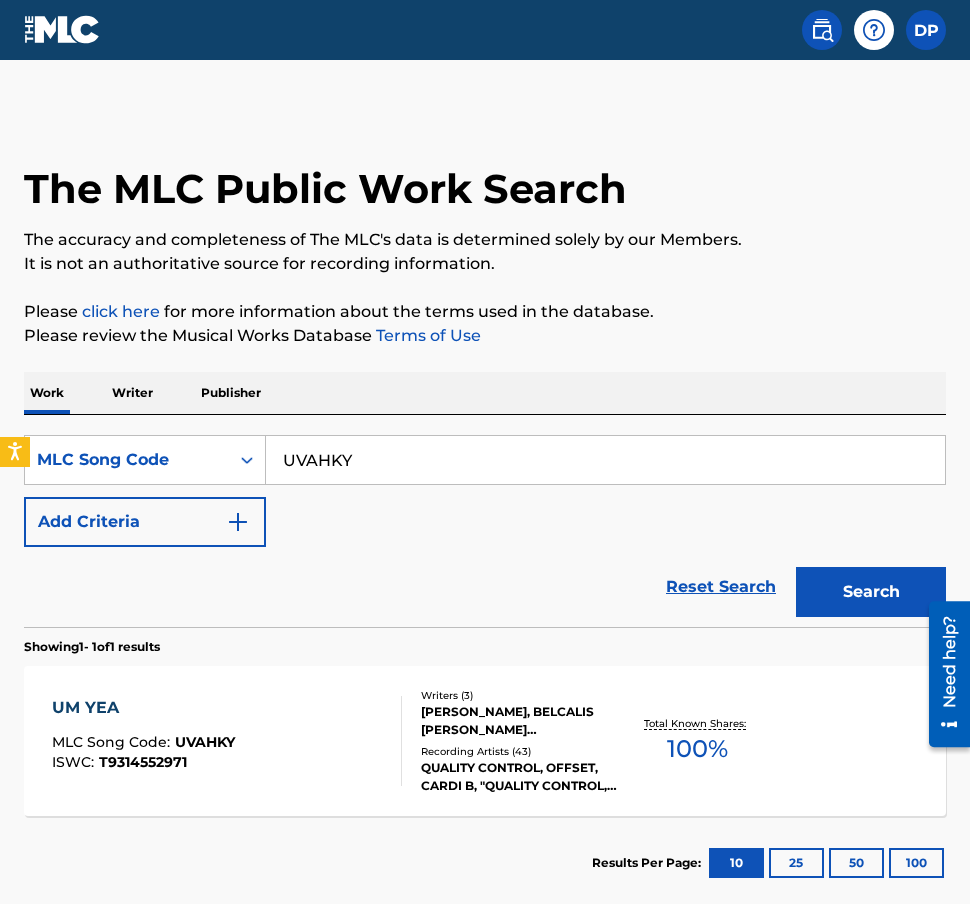 click on "UM YEA MLC Song Code : UVAHKY ISWC : T9314552971" at bounding box center (227, 741) 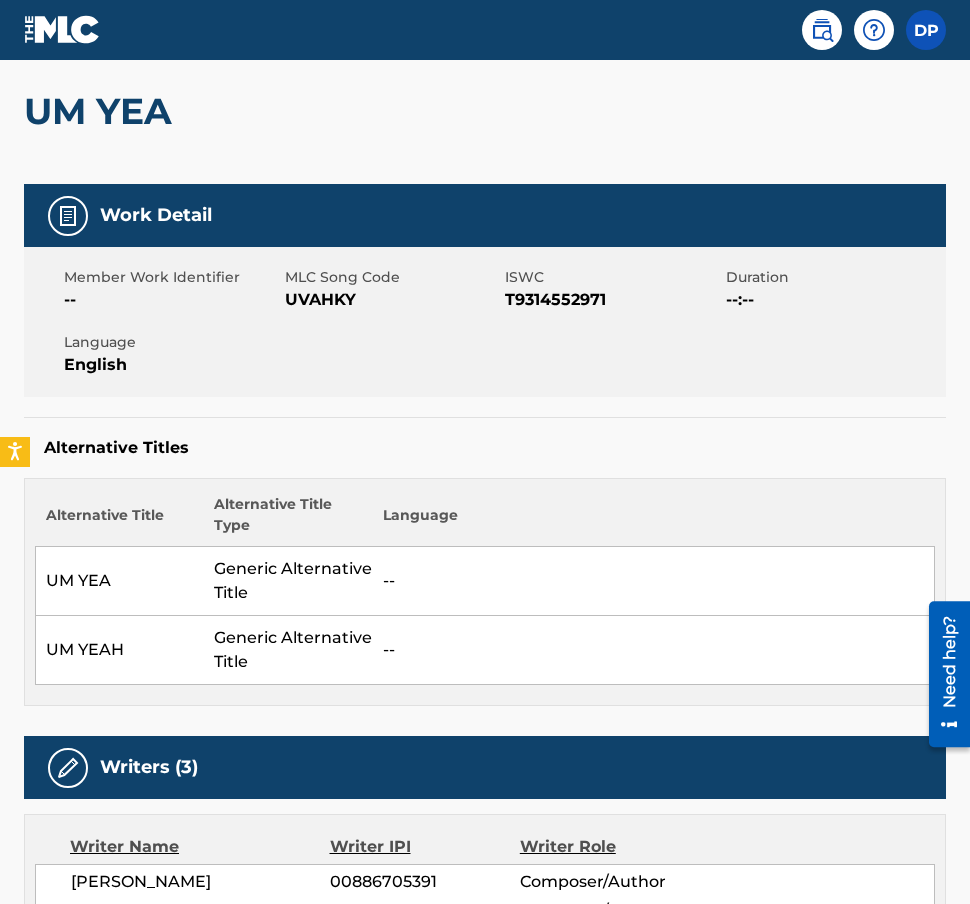 scroll, scrollTop: 0, scrollLeft: 0, axis: both 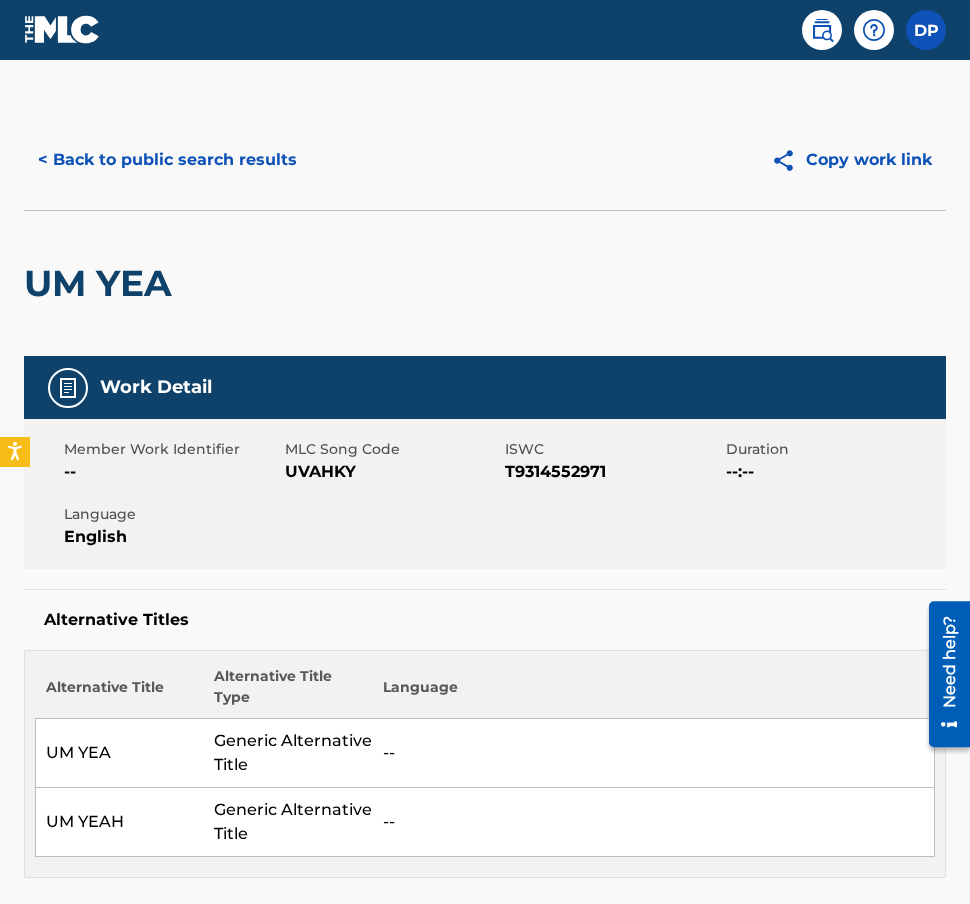 click on "UVAHKY" at bounding box center (393, 472) 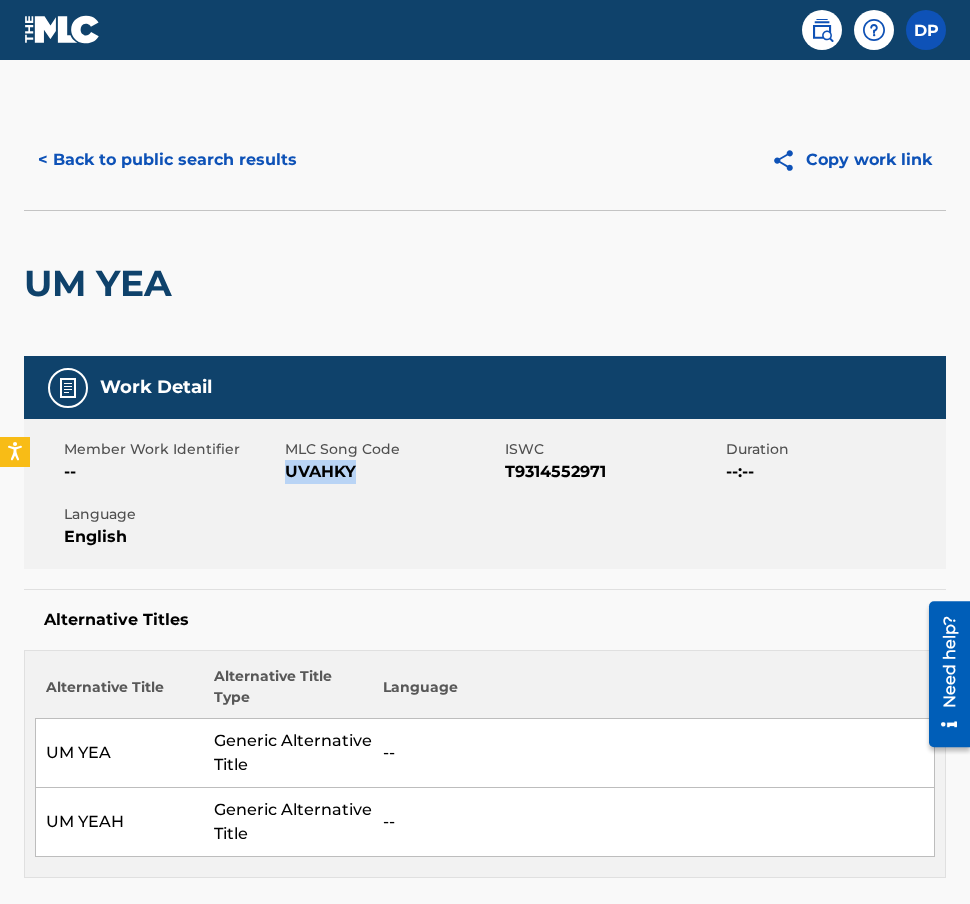 click on "UVAHKY" at bounding box center [393, 472] 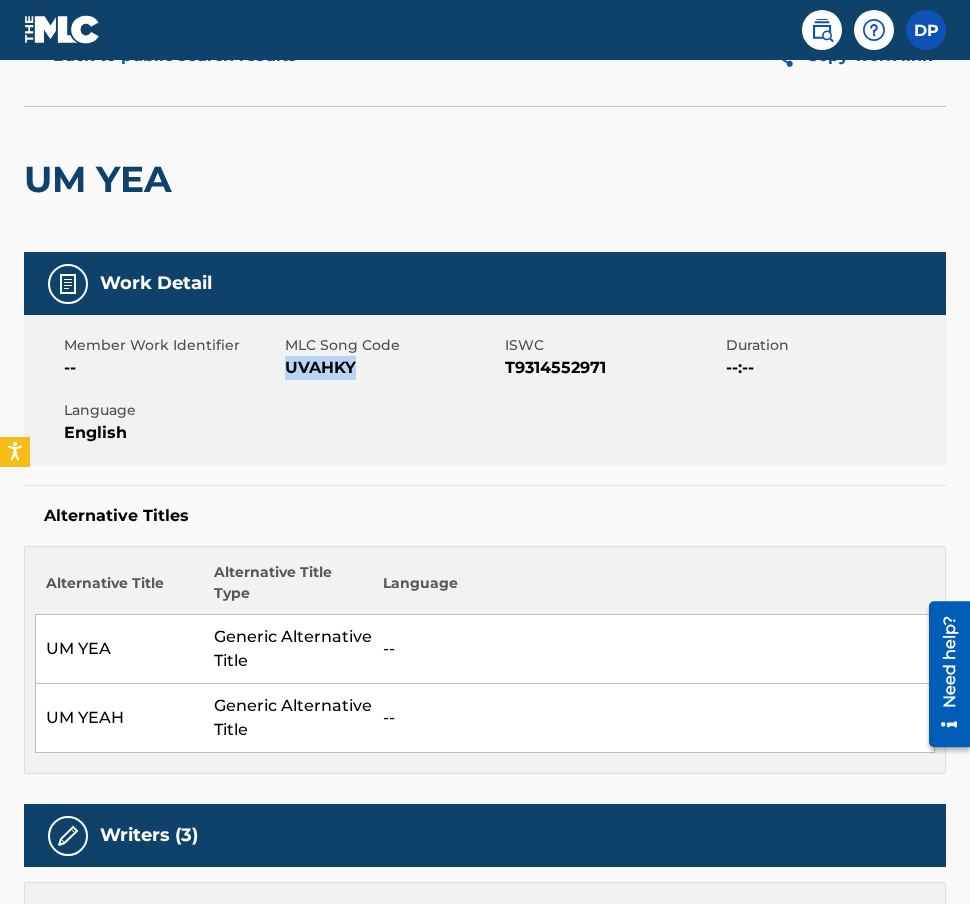 scroll, scrollTop: 0, scrollLeft: 0, axis: both 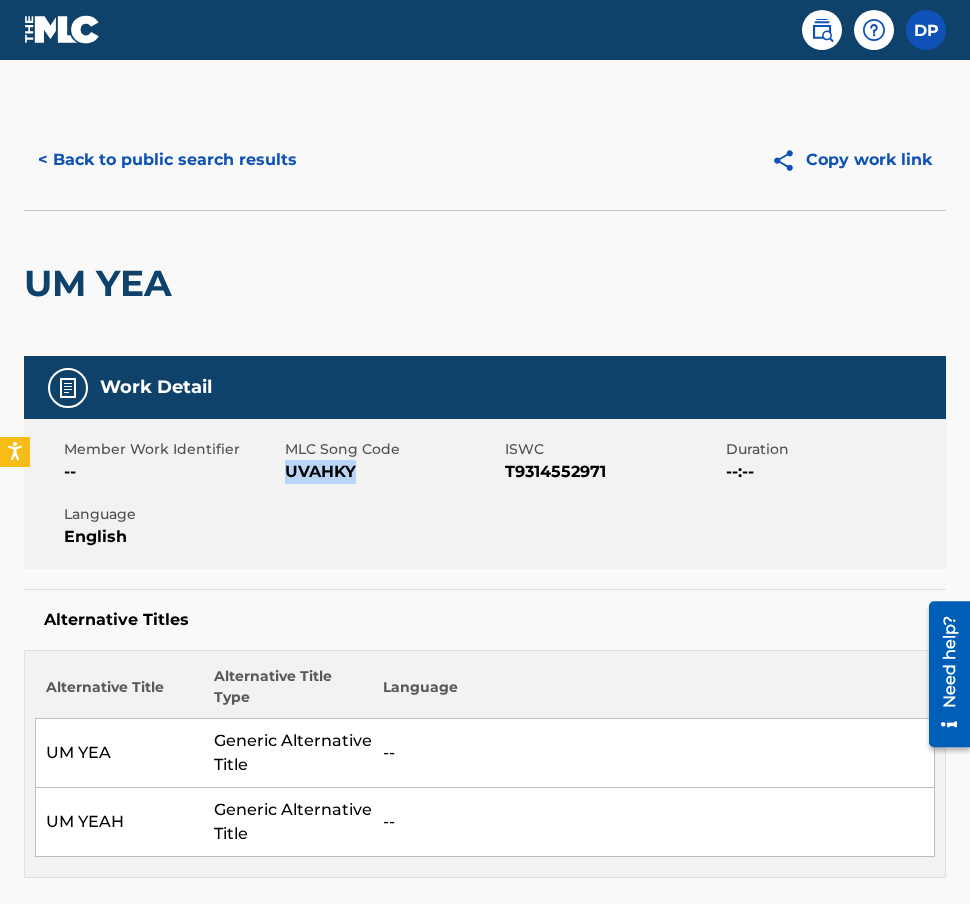 click on "< Back to public search results" at bounding box center [167, 160] 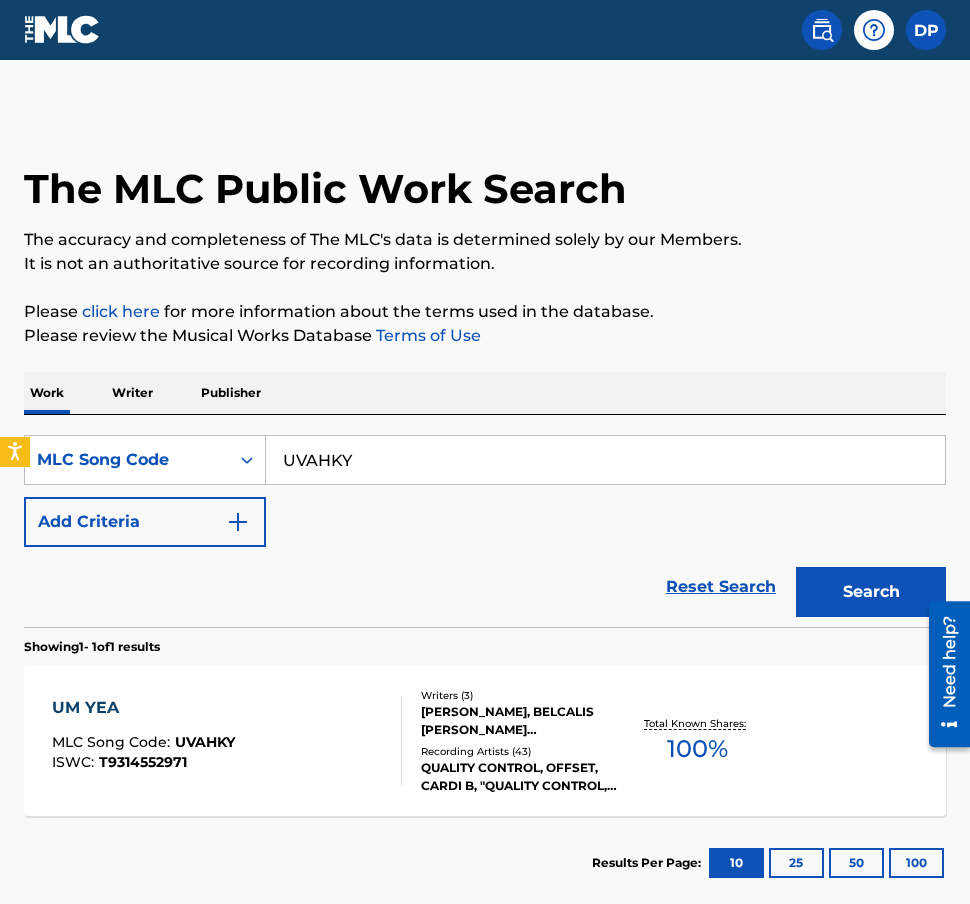 drag, startPoint x: 239, startPoint y: 484, endPoint x: 2, endPoint y: 518, distance: 239.42639 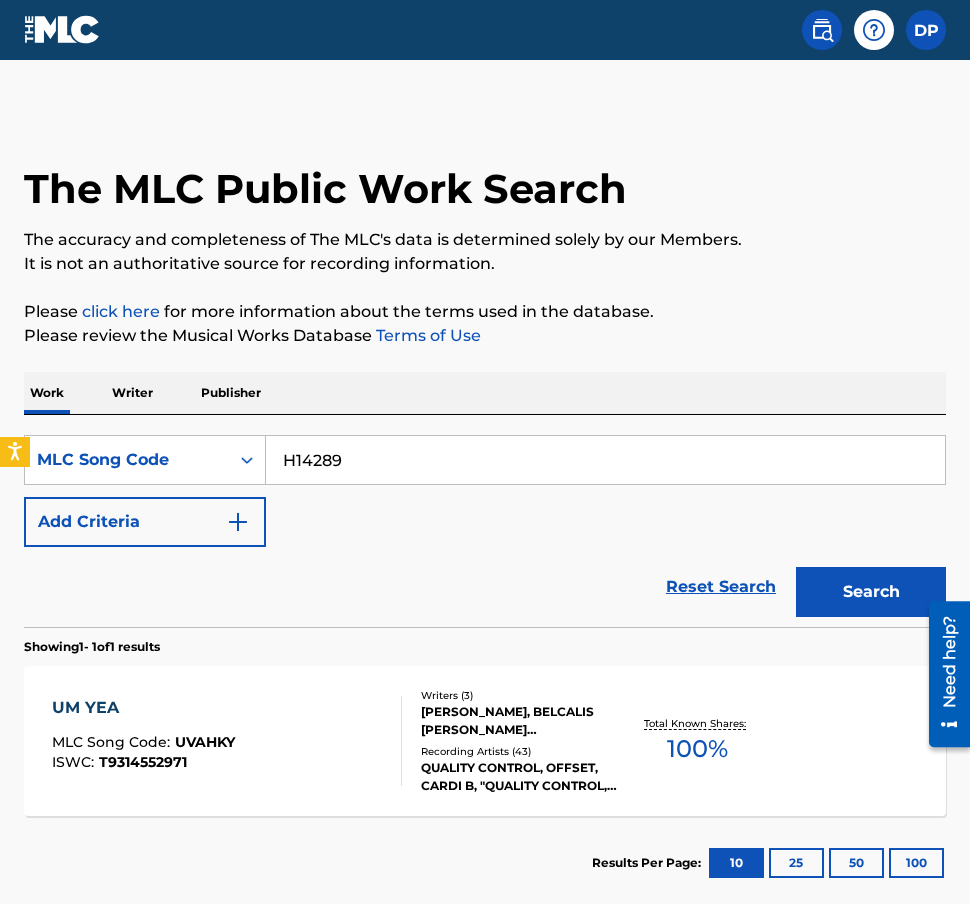type on "H14289" 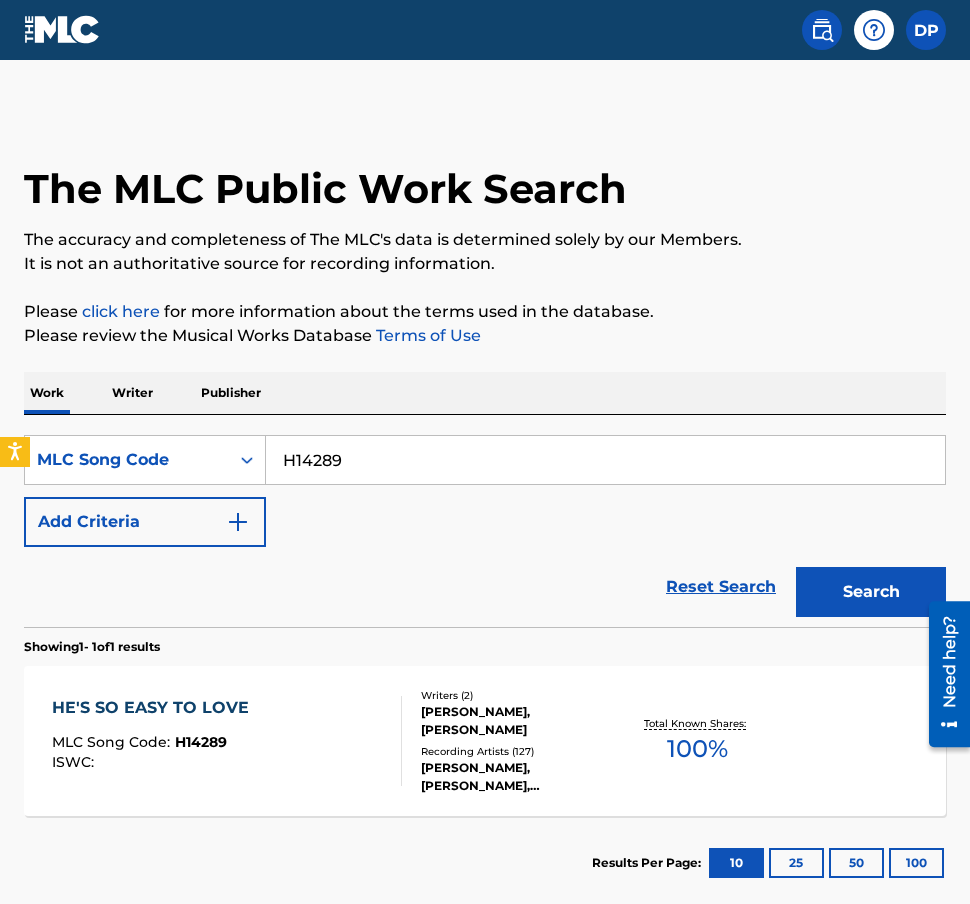 click on "HE'S SO EASY TO LOVE MLC Song Code : H14289 ISWC :" at bounding box center [227, 741] 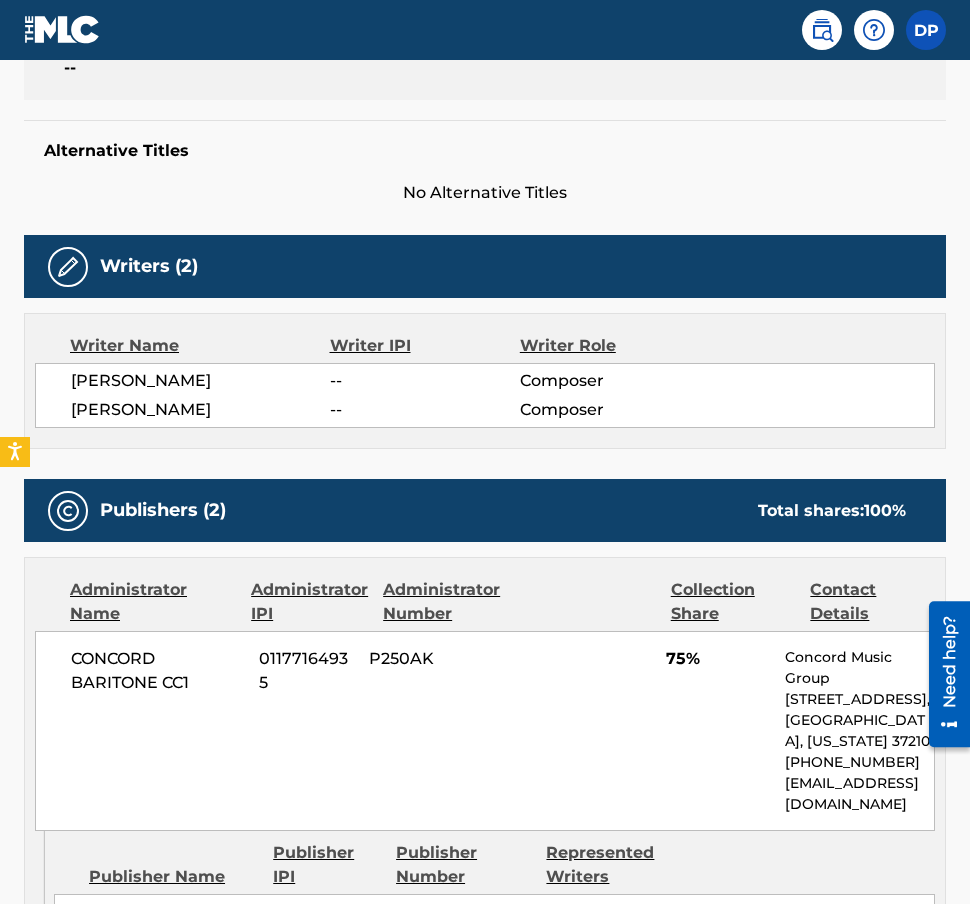 scroll, scrollTop: 0, scrollLeft: 0, axis: both 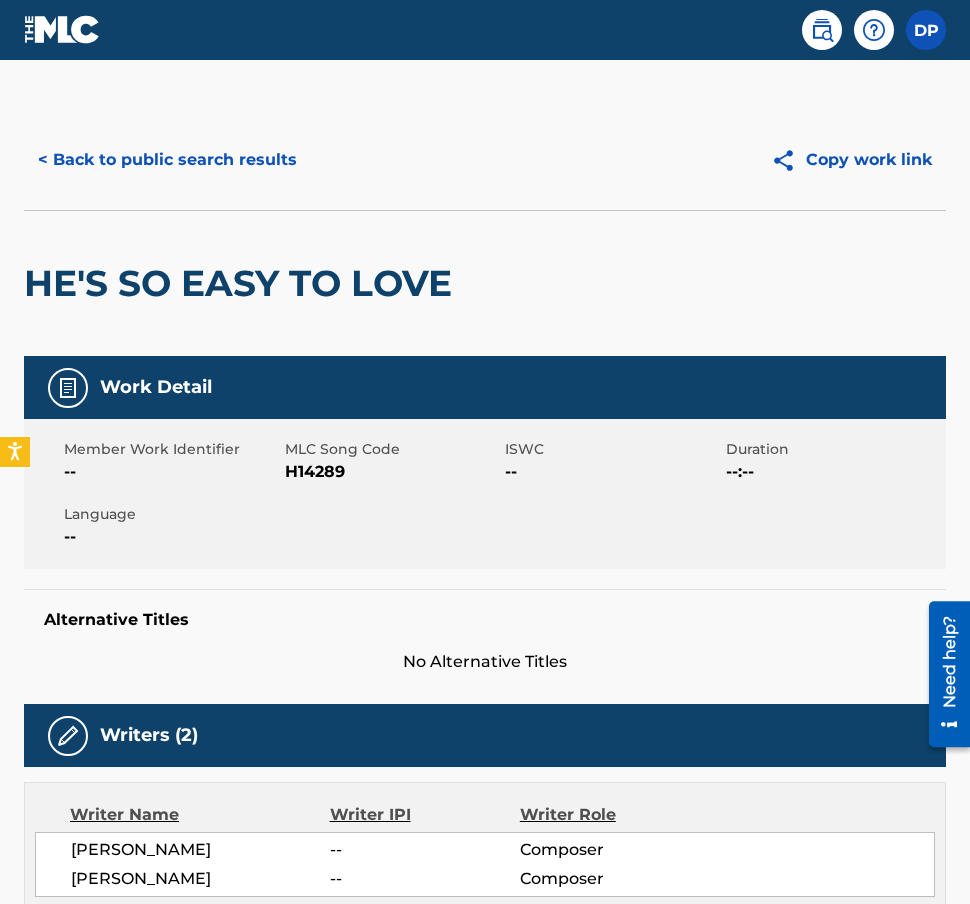 click on "< Back to public search results" at bounding box center (167, 160) 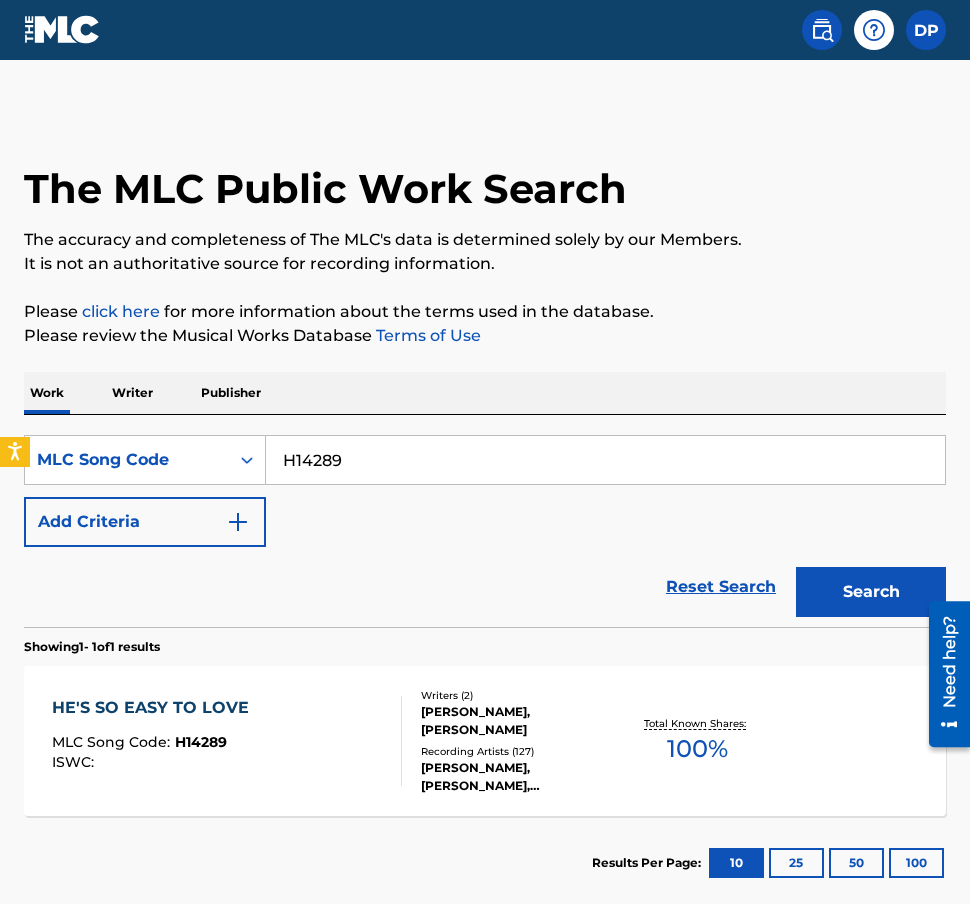 drag, startPoint x: 420, startPoint y: 464, endPoint x: 91, endPoint y: 431, distance: 330.65088 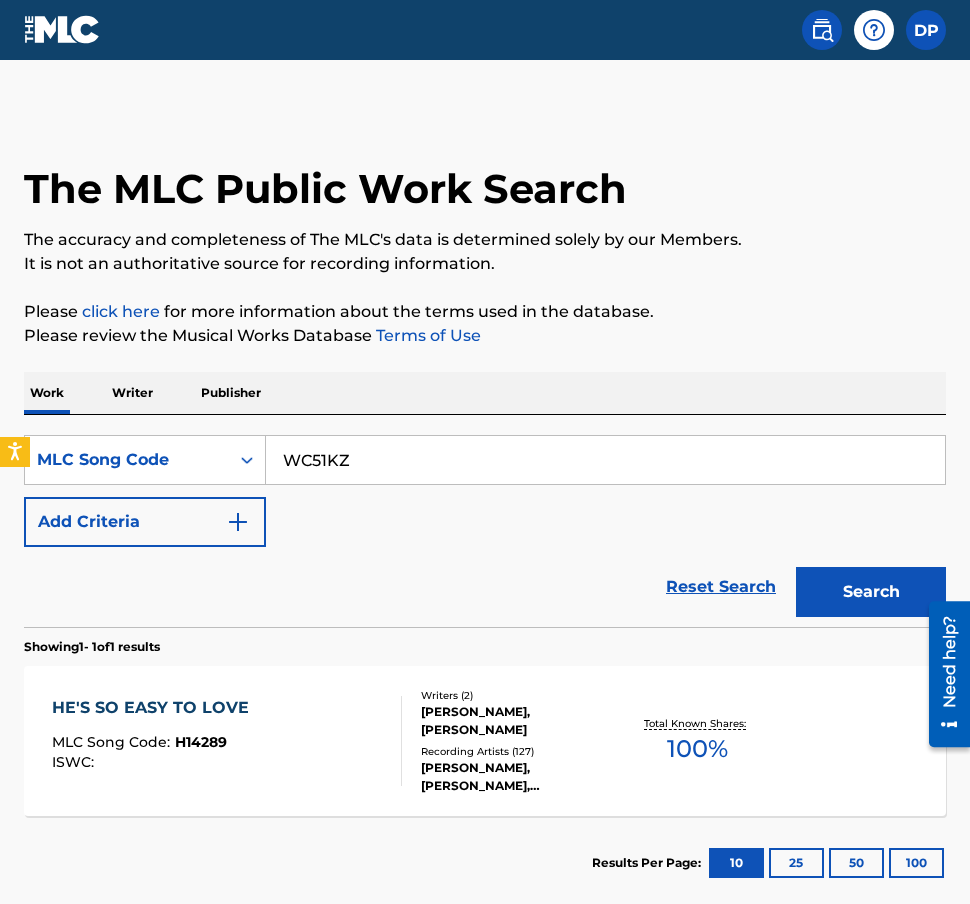 click on "Search" at bounding box center (871, 592) 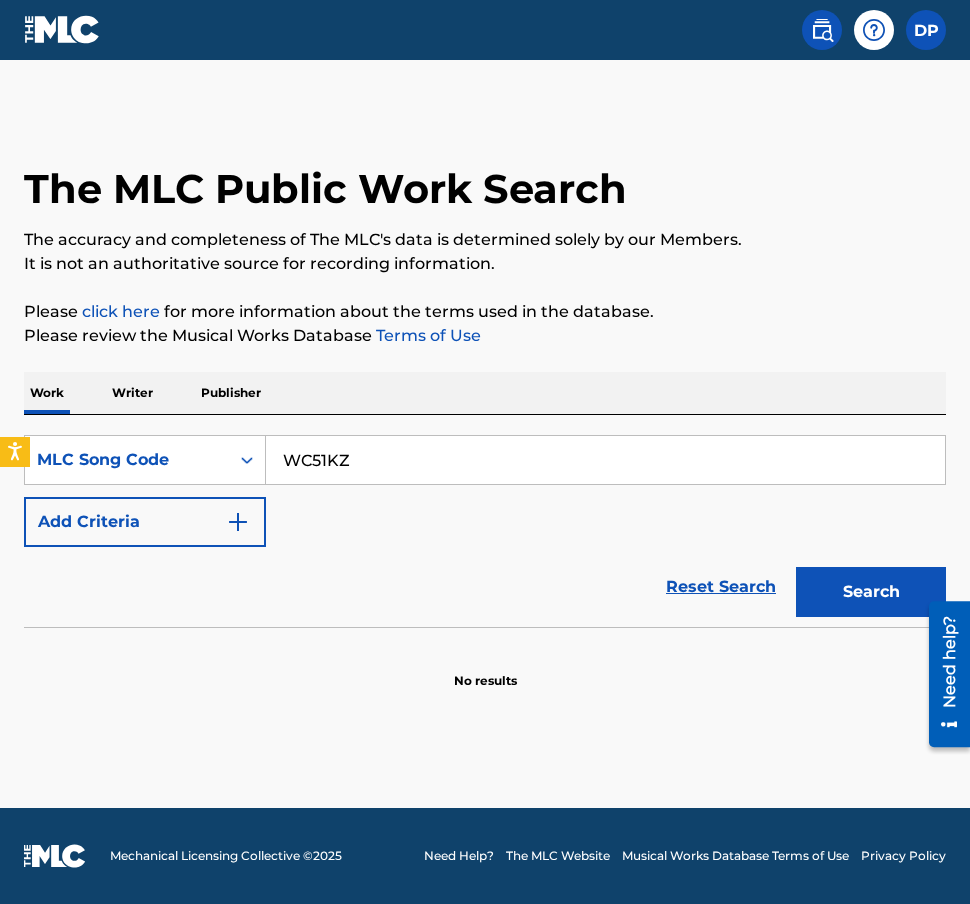 type on "WC51KZ" 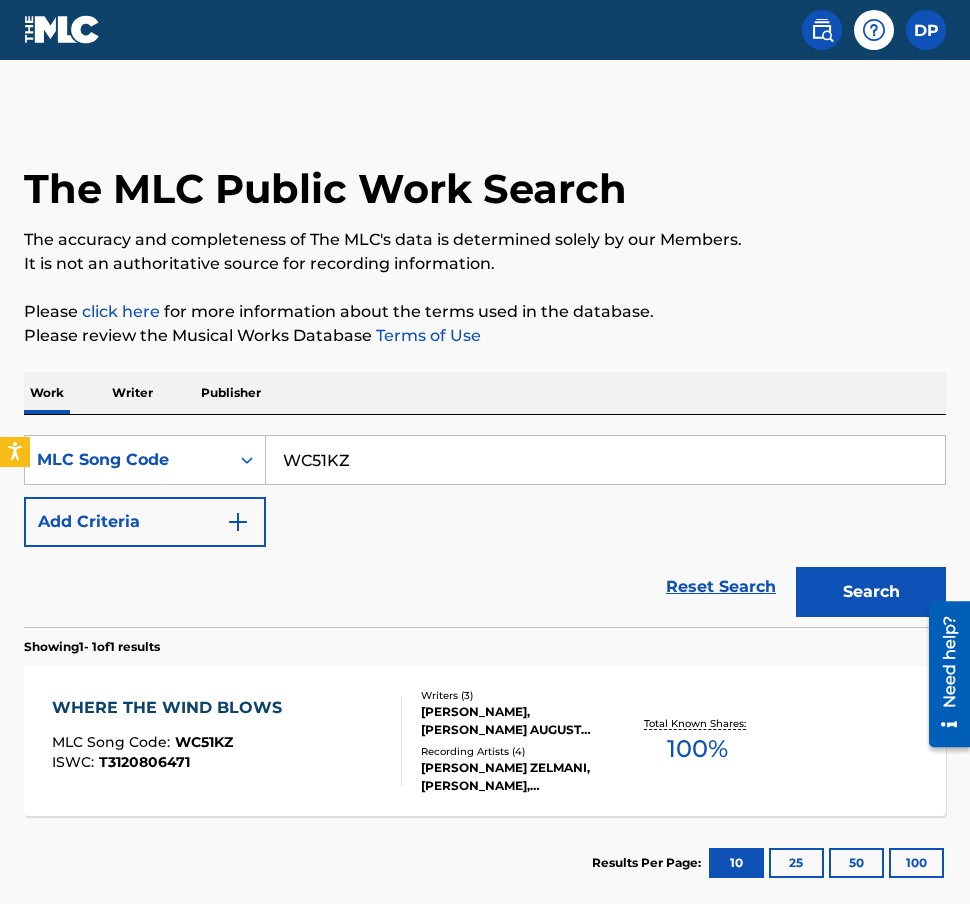 click on "SearchWithCriteria329b1031-5734-45d0-84dc-50e1c93dfeba MLC Song Code WC51KZ Add Criteria Reset Search Search" at bounding box center (485, 521) 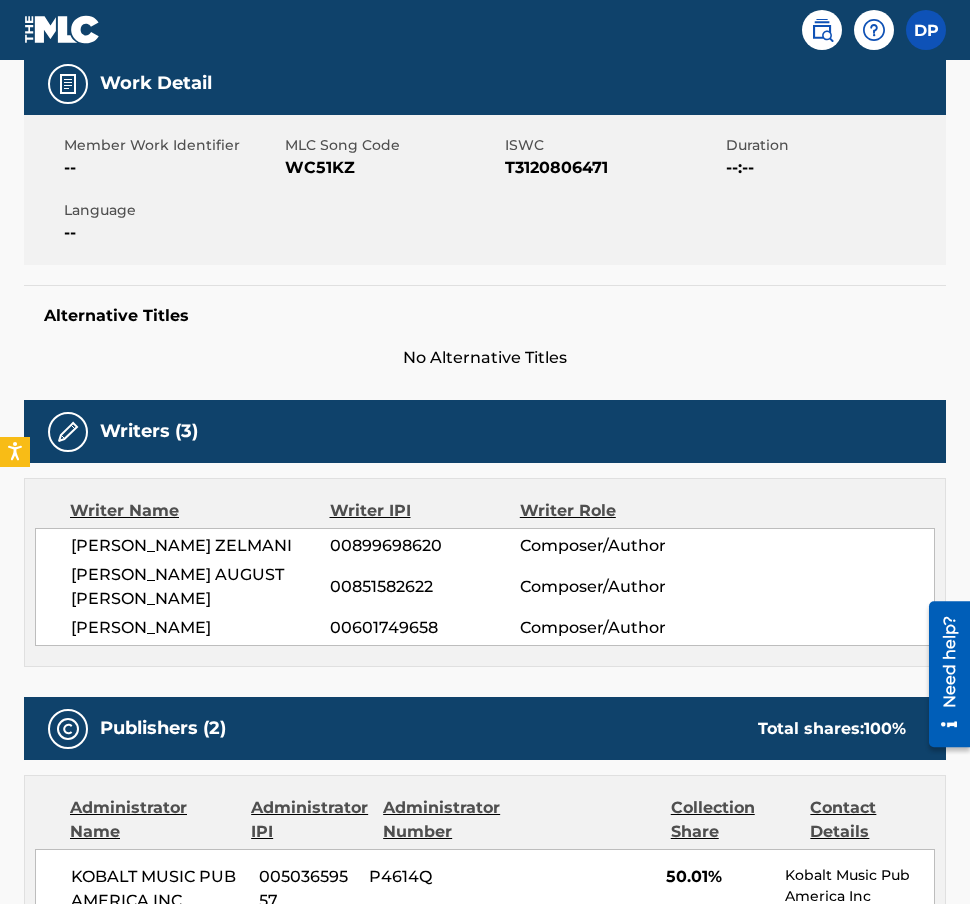 scroll, scrollTop: 0, scrollLeft: 0, axis: both 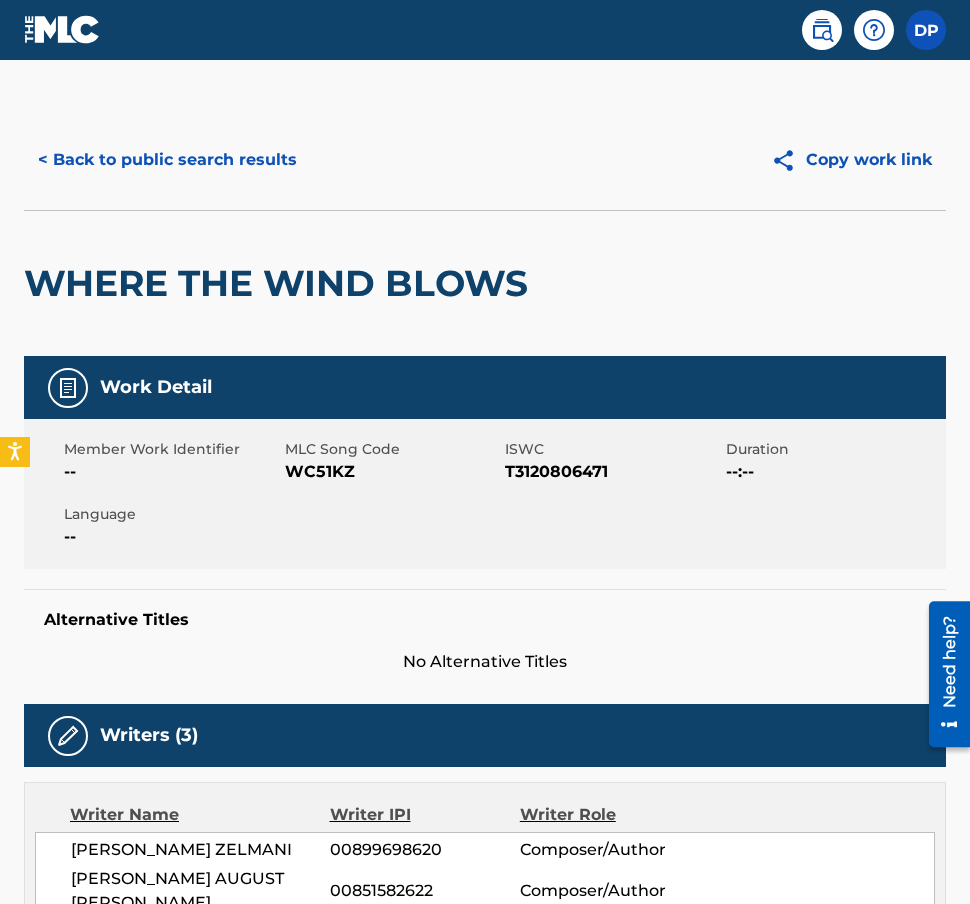 click on "< Back to public search results" at bounding box center (167, 160) 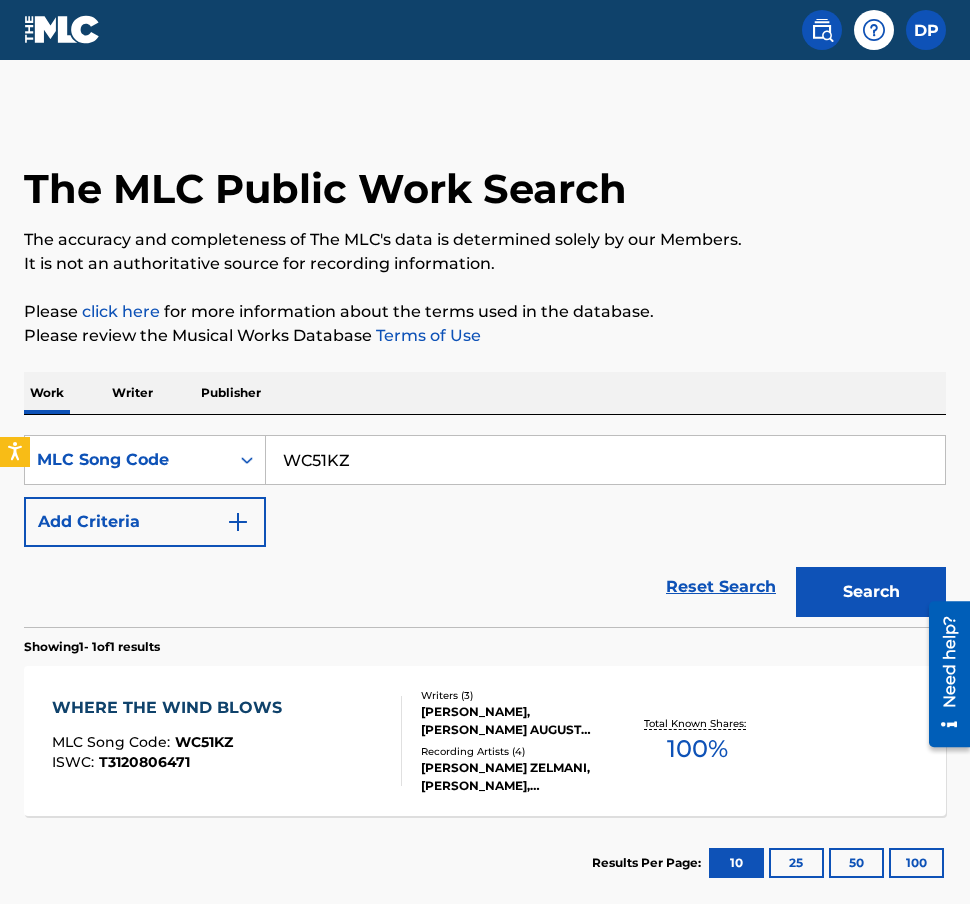drag, startPoint x: 44, startPoint y: 486, endPoint x: 2, endPoint y: 473, distance: 43.965897 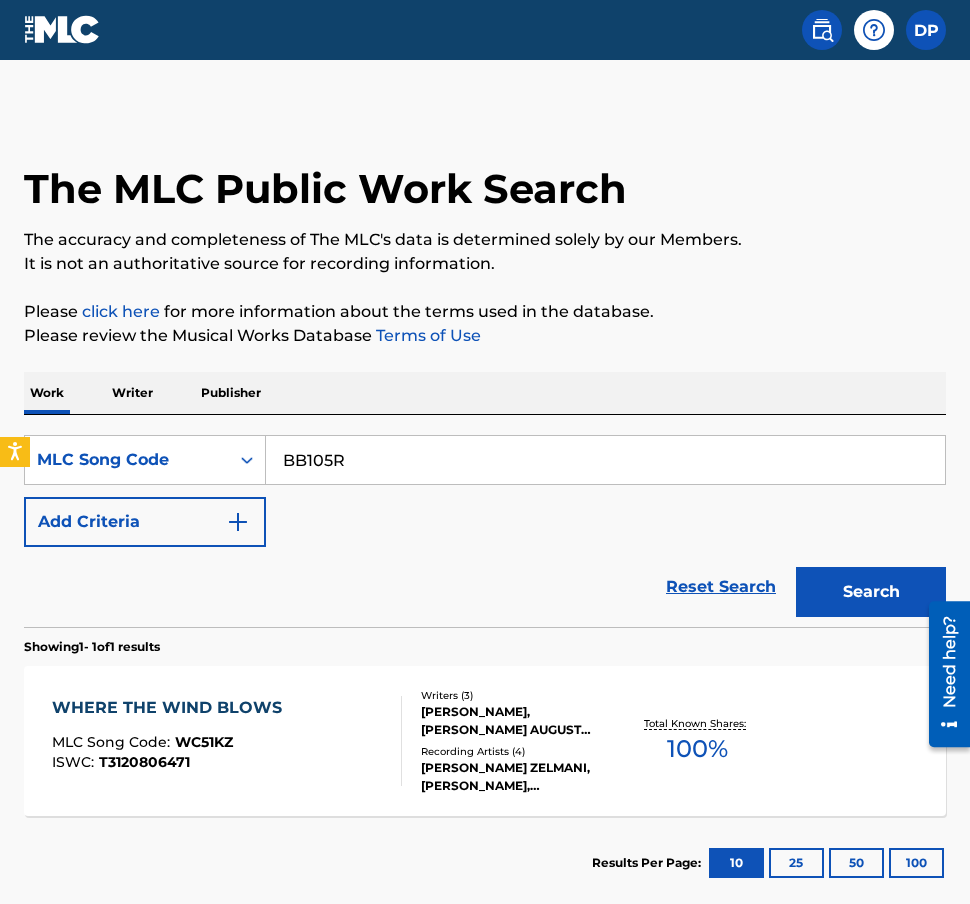 click on "Search" at bounding box center [871, 592] 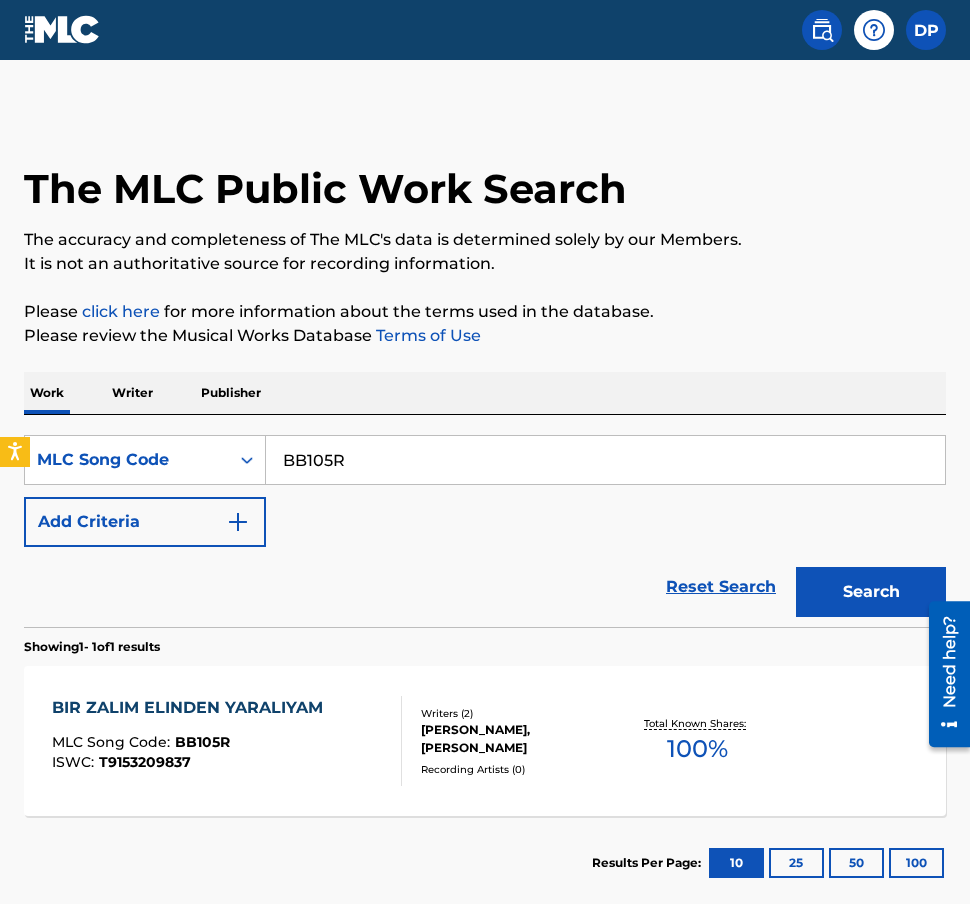 click on "BB105R" at bounding box center [605, 460] 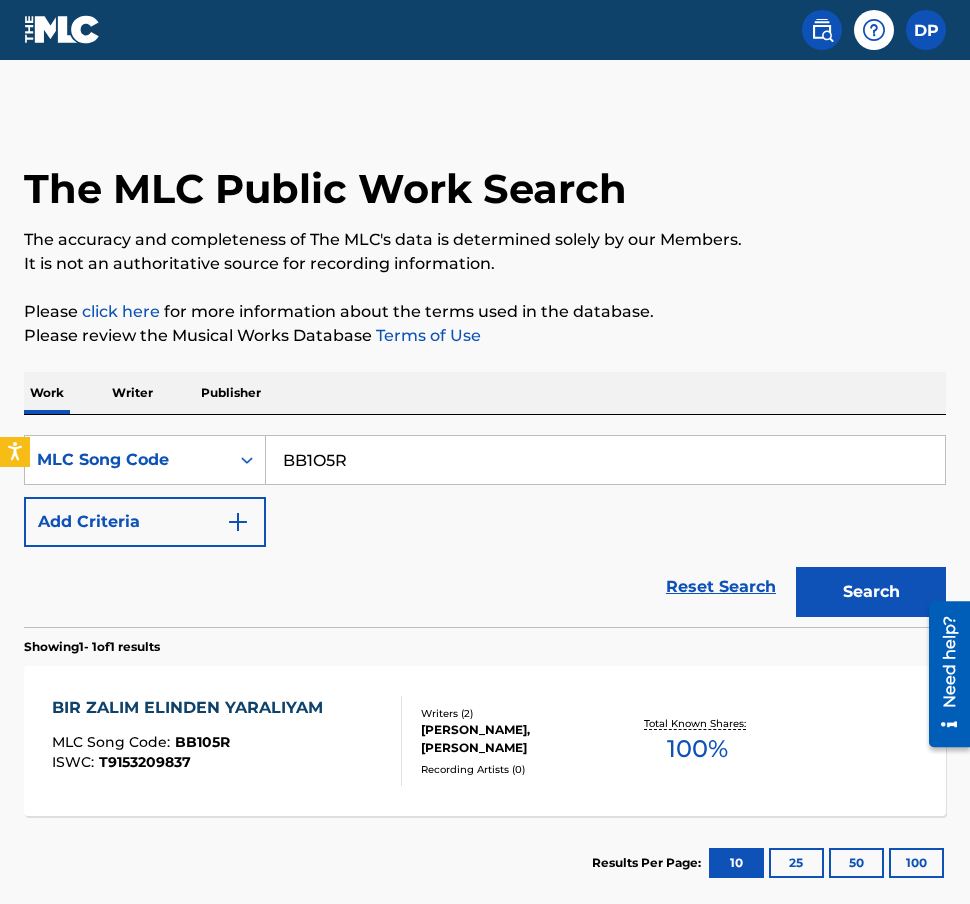 type on "BB1O5R" 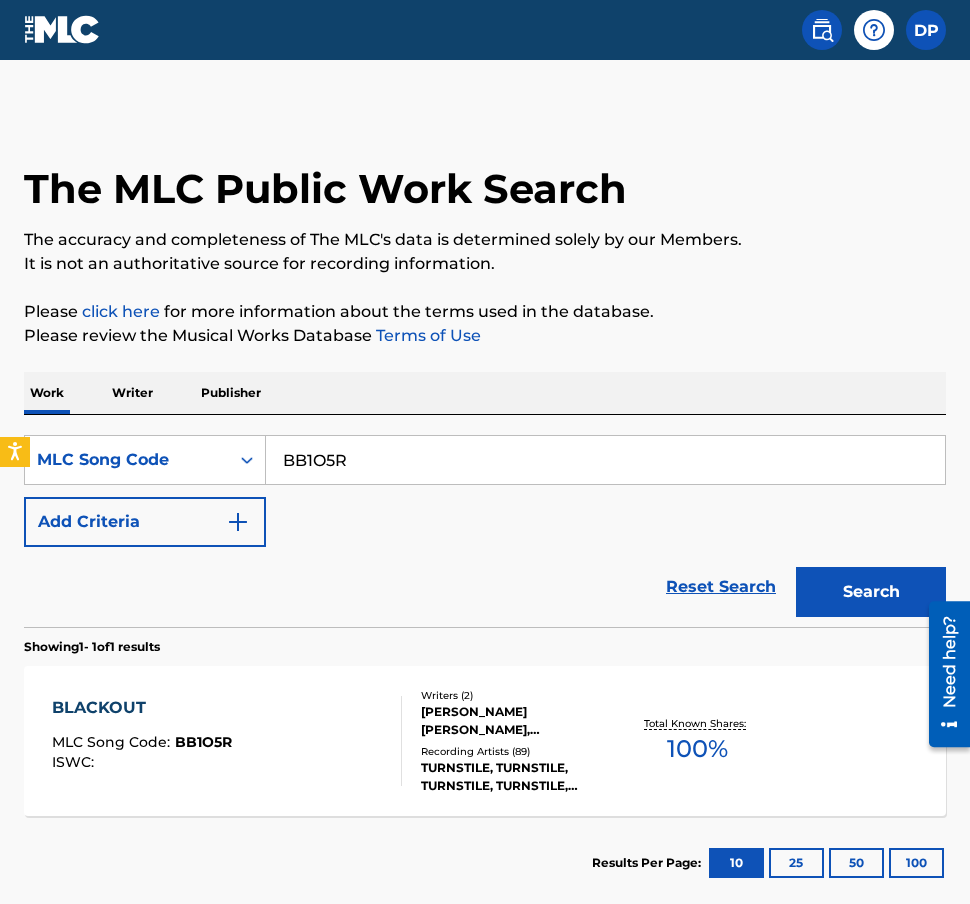 click on "BLACKOUT MLC Song Code : BB1O5R ISWC :" at bounding box center [227, 741] 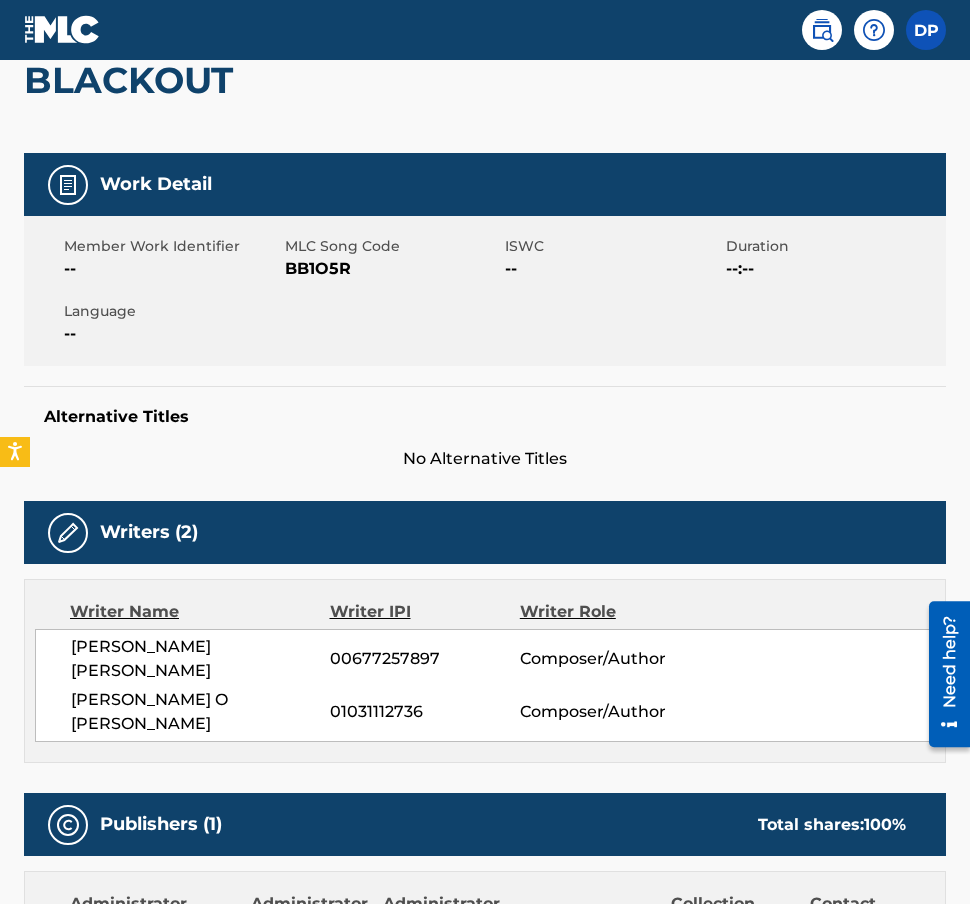scroll, scrollTop: 0, scrollLeft: 0, axis: both 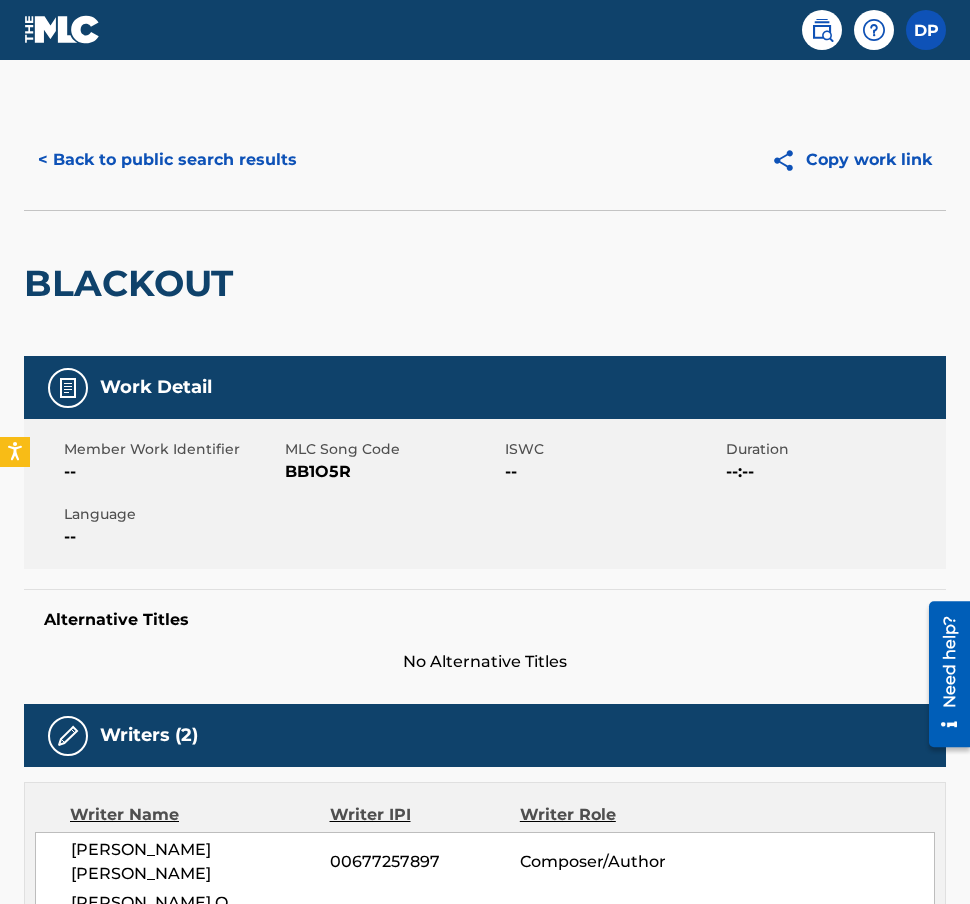 click on "< Back to public search results" at bounding box center [167, 160] 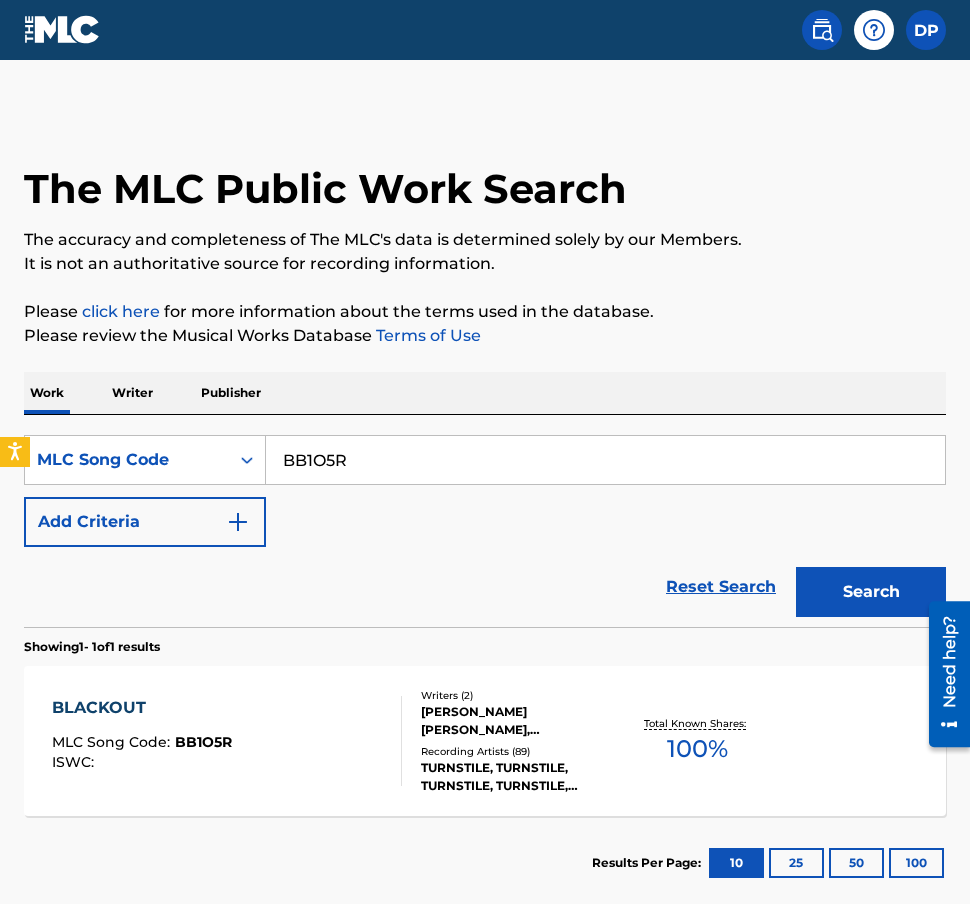 drag, startPoint x: 144, startPoint y: 440, endPoint x: 2, endPoint y: 422, distance: 143.13629 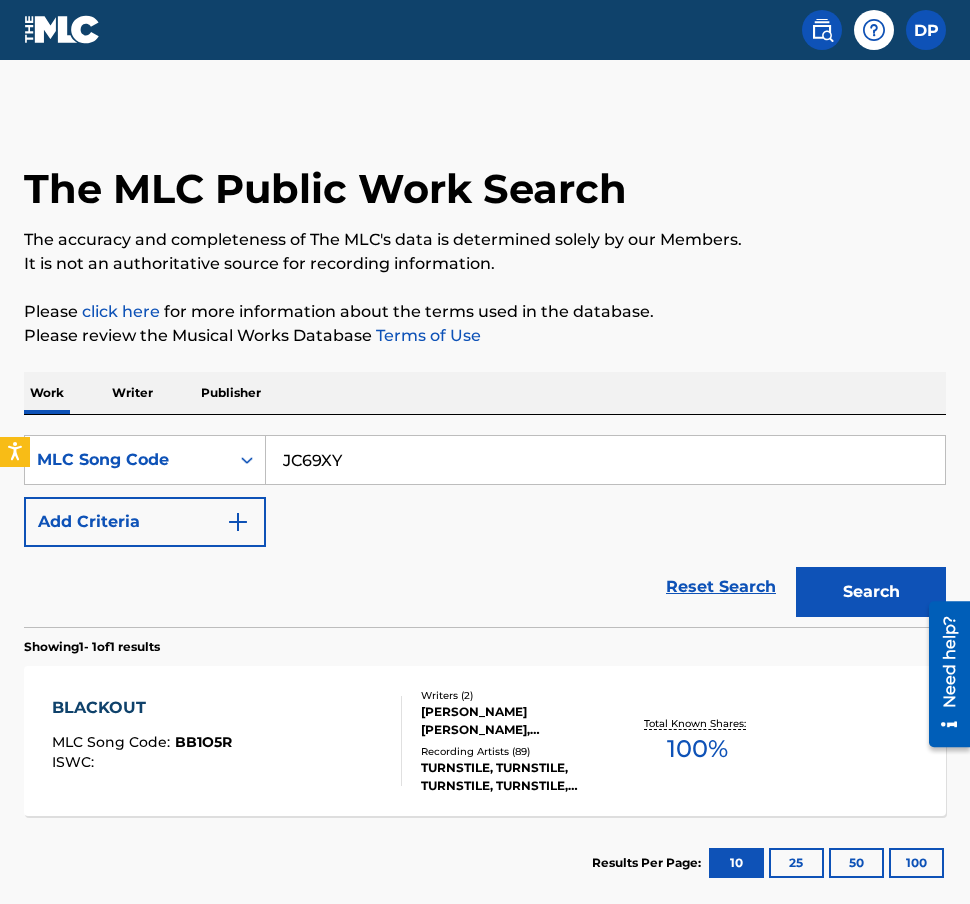 type on "JC69XY" 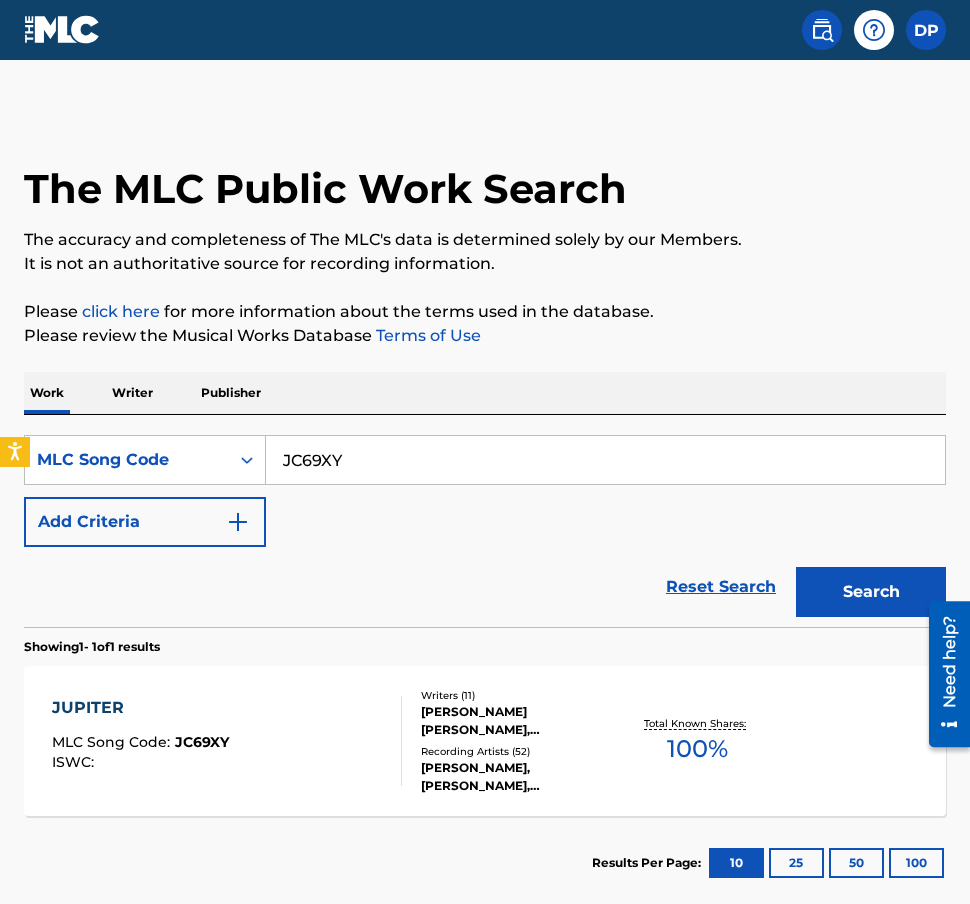click on "JUPITER MLC Song Code : JC69XY ISWC :" at bounding box center [227, 741] 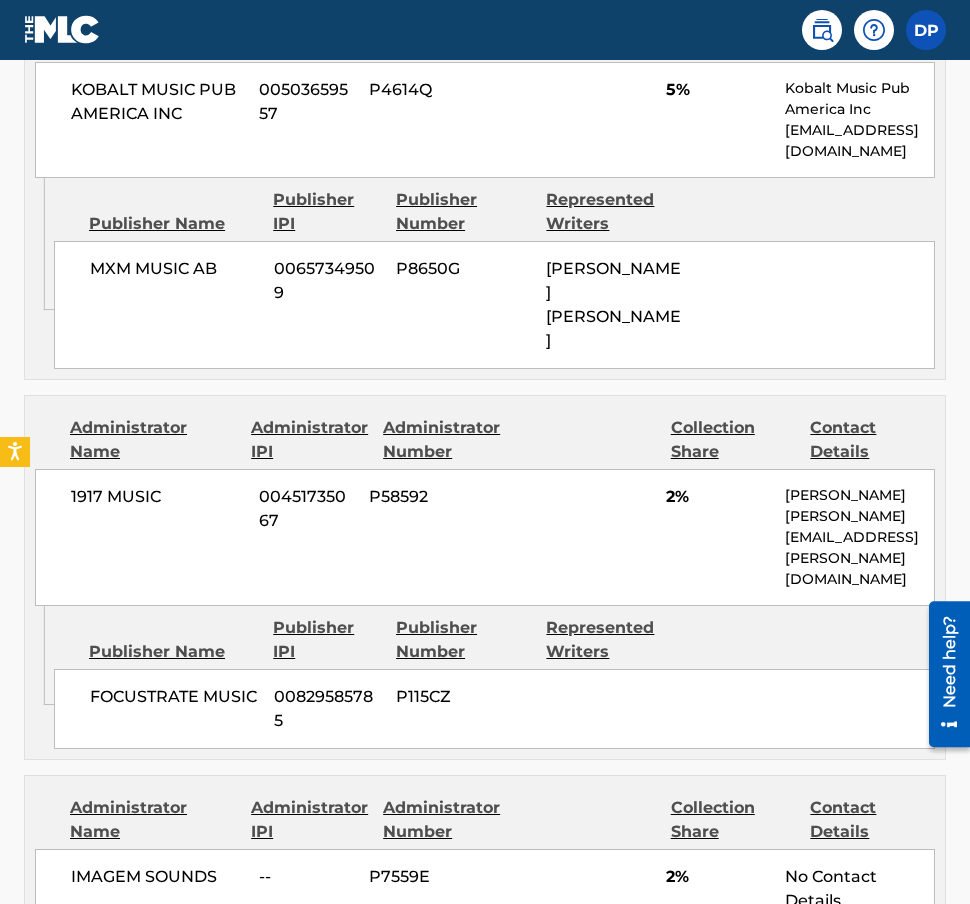 scroll, scrollTop: 4691, scrollLeft: 0, axis: vertical 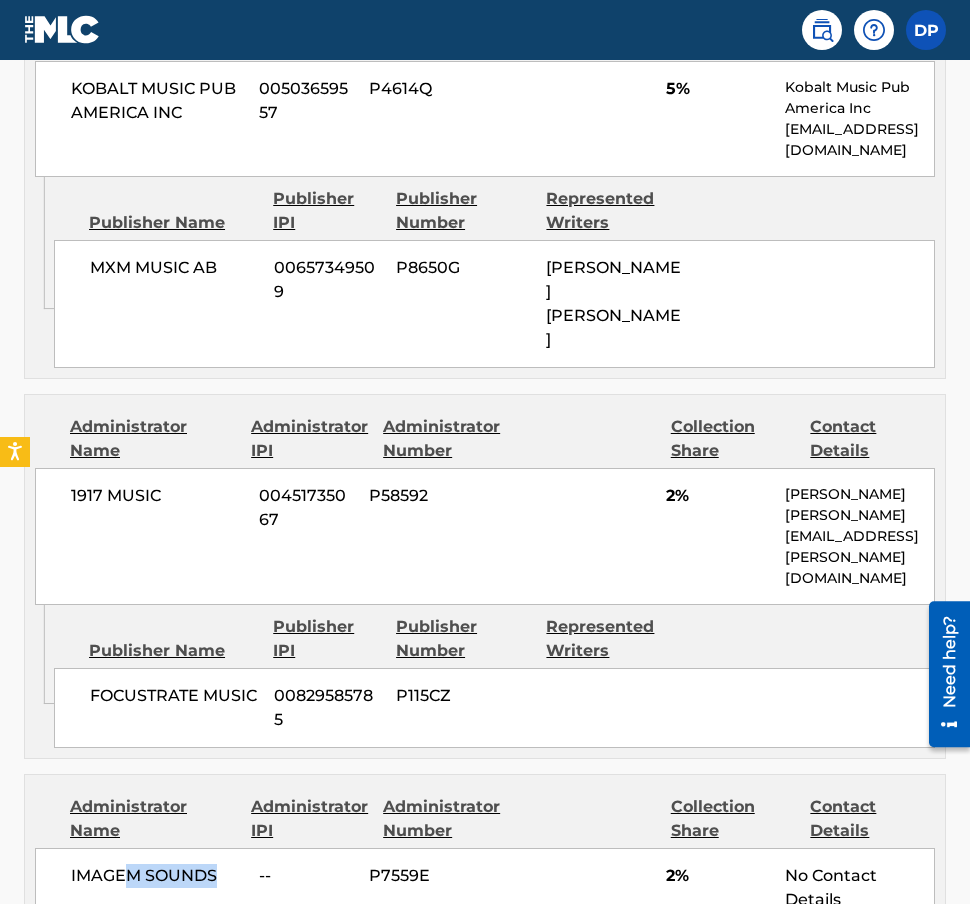 drag, startPoint x: 223, startPoint y: 609, endPoint x: 129, endPoint y: 605, distance: 94.08507 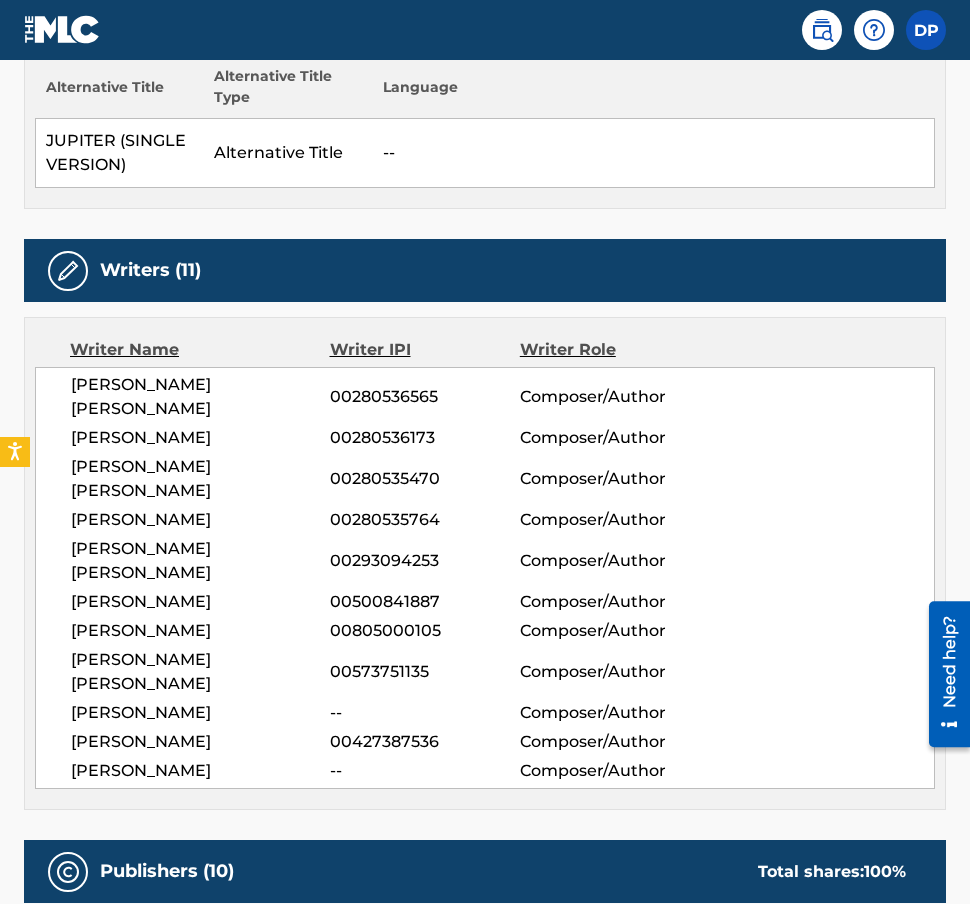 scroll, scrollTop: 304, scrollLeft: 0, axis: vertical 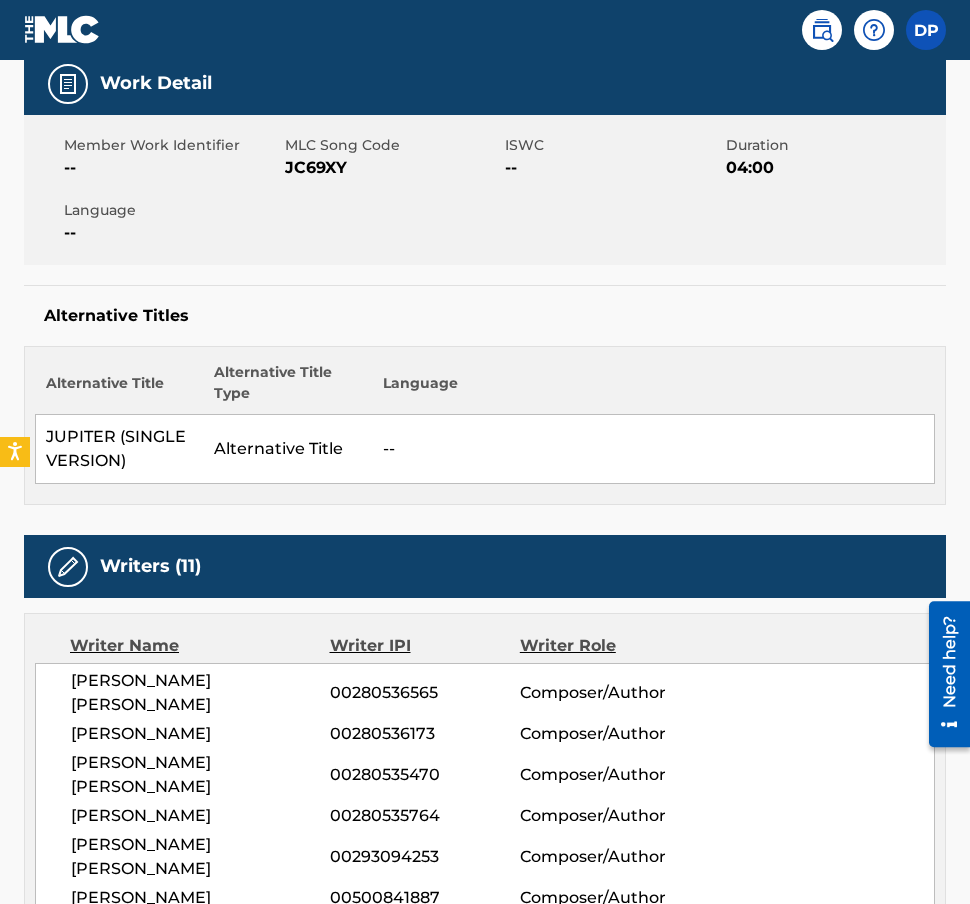 click on "JC69XY" at bounding box center (393, 168) 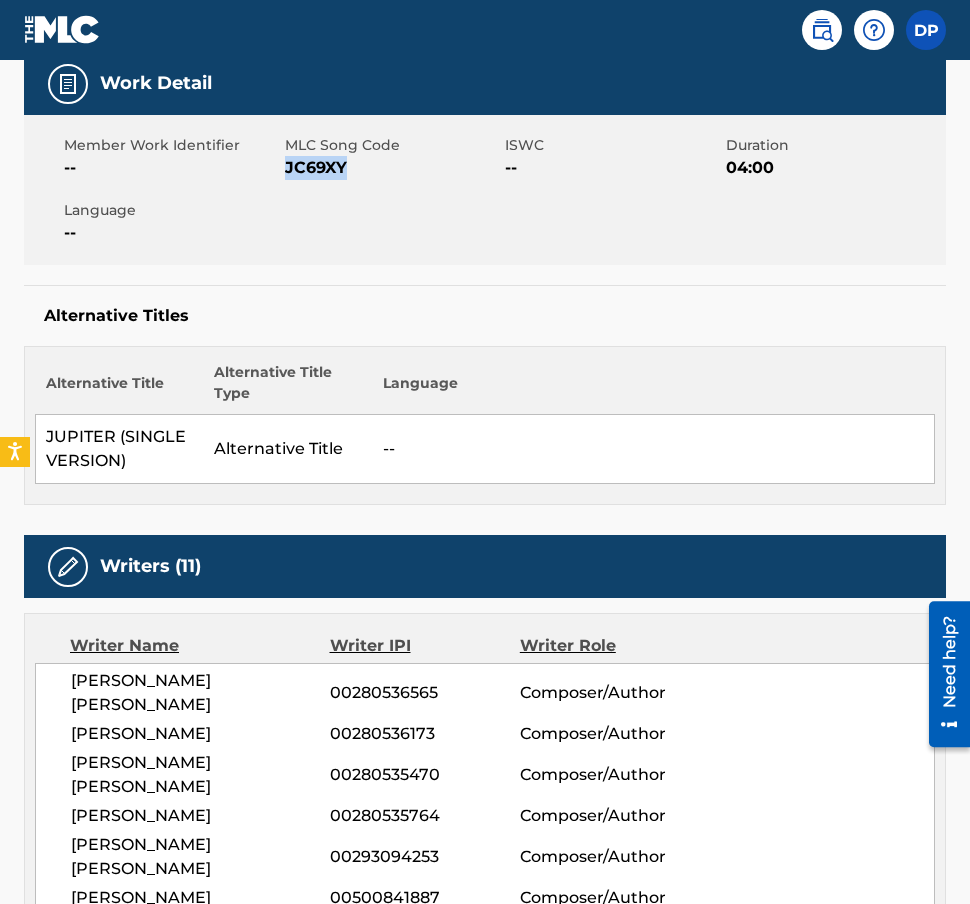 click on "JC69XY" at bounding box center [393, 168] 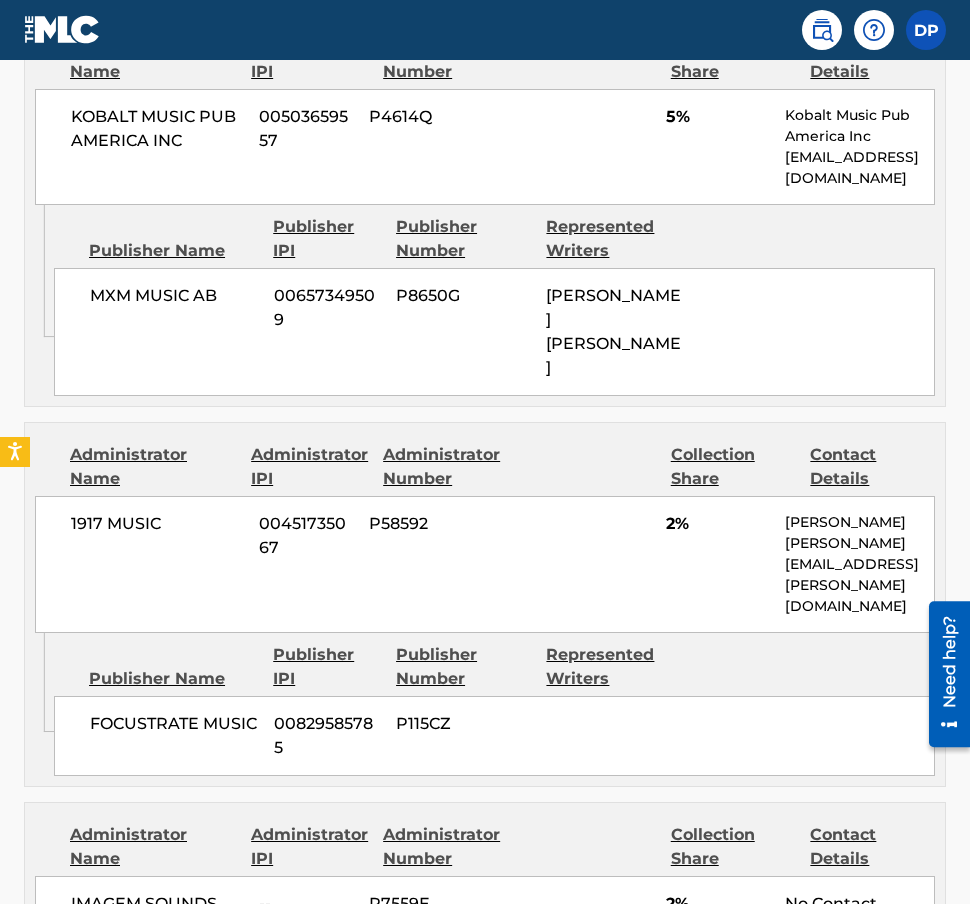 scroll, scrollTop: 4664, scrollLeft: 0, axis: vertical 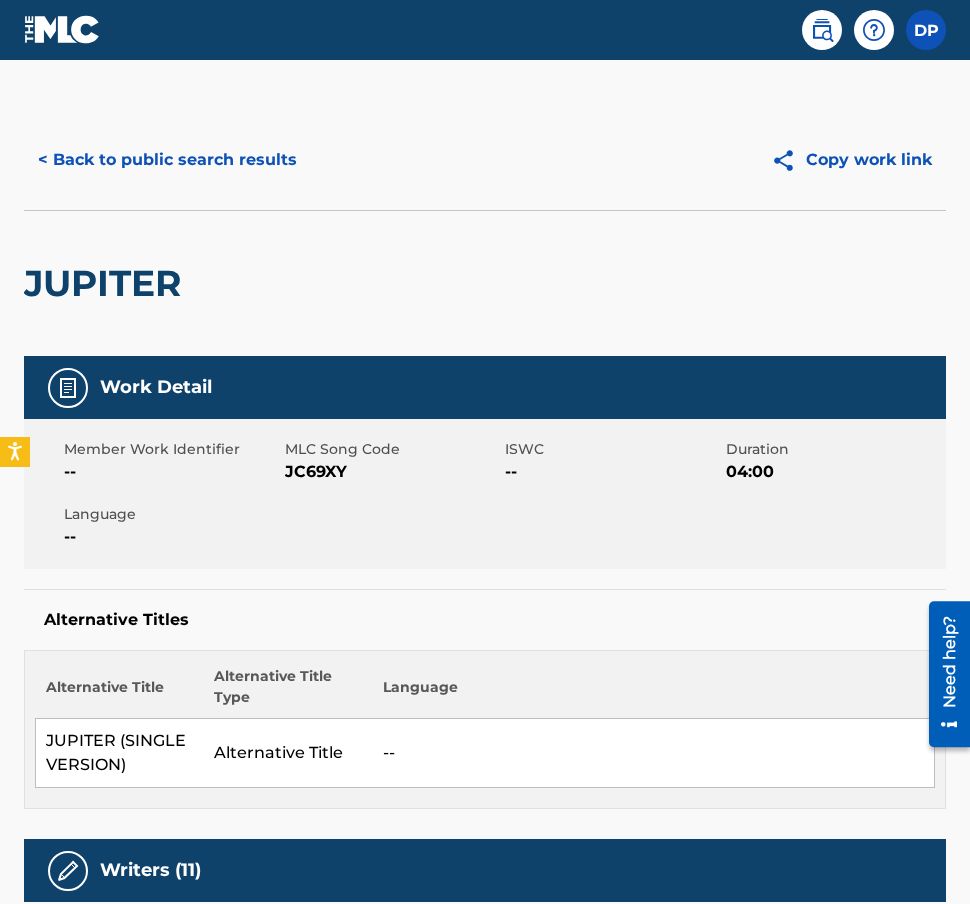 click on "< Back to public search results" at bounding box center (167, 160) 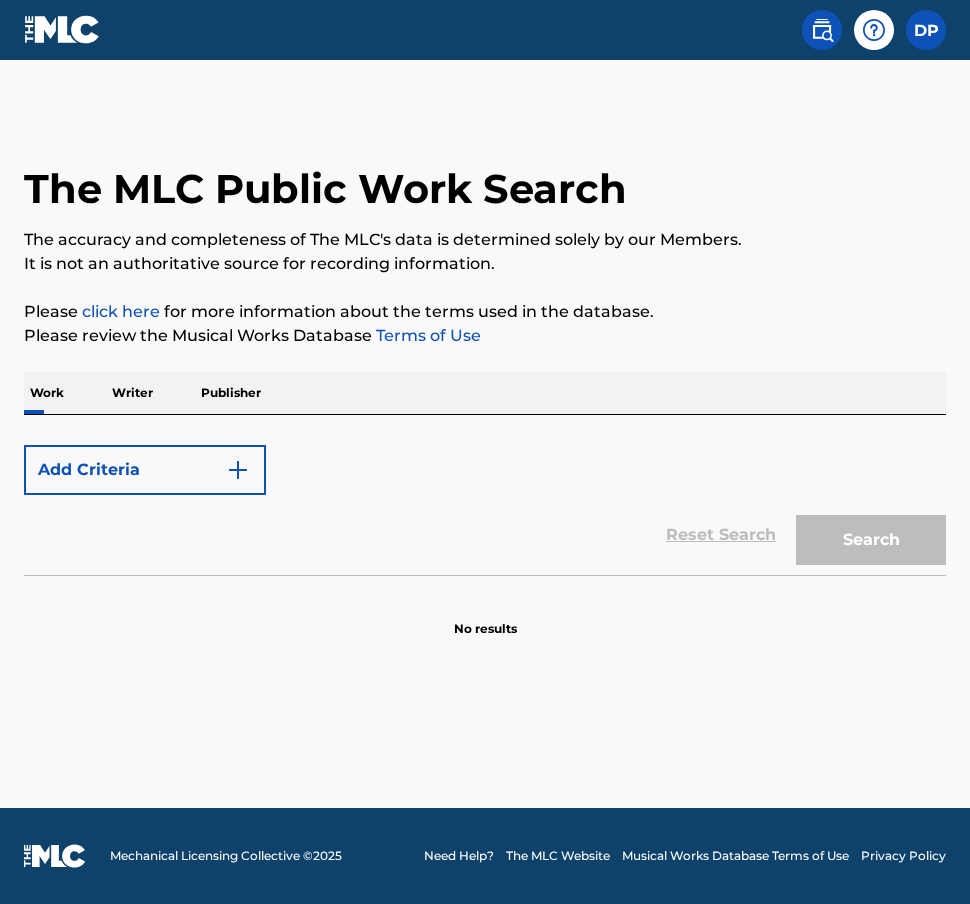 scroll, scrollTop: 0, scrollLeft: 0, axis: both 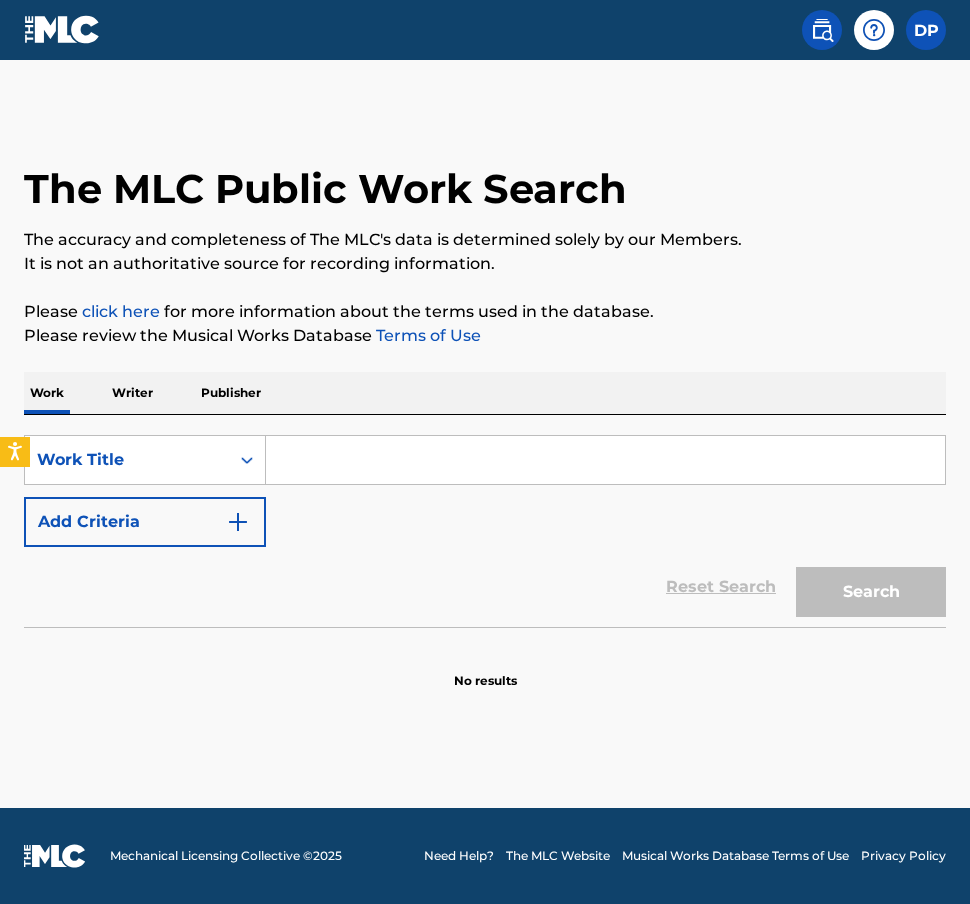click at bounding box center (62, 29) 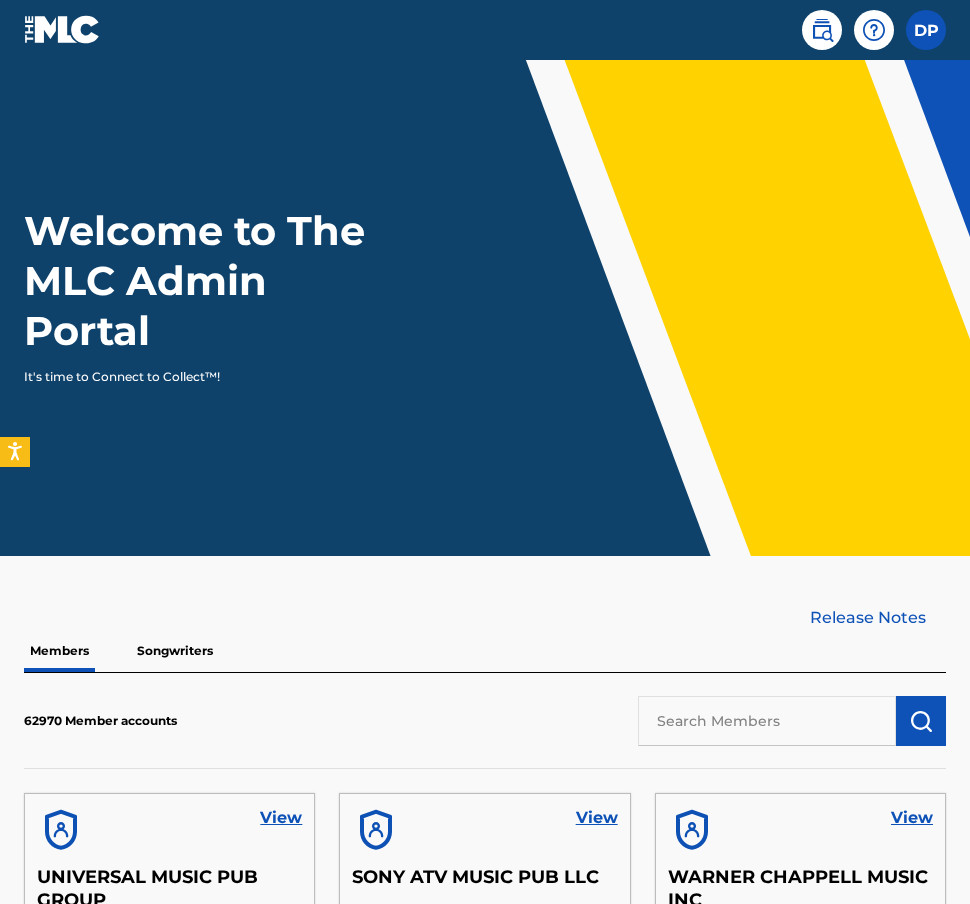scroll, scrollTop: 0, scrollLeft: 0, axis: both 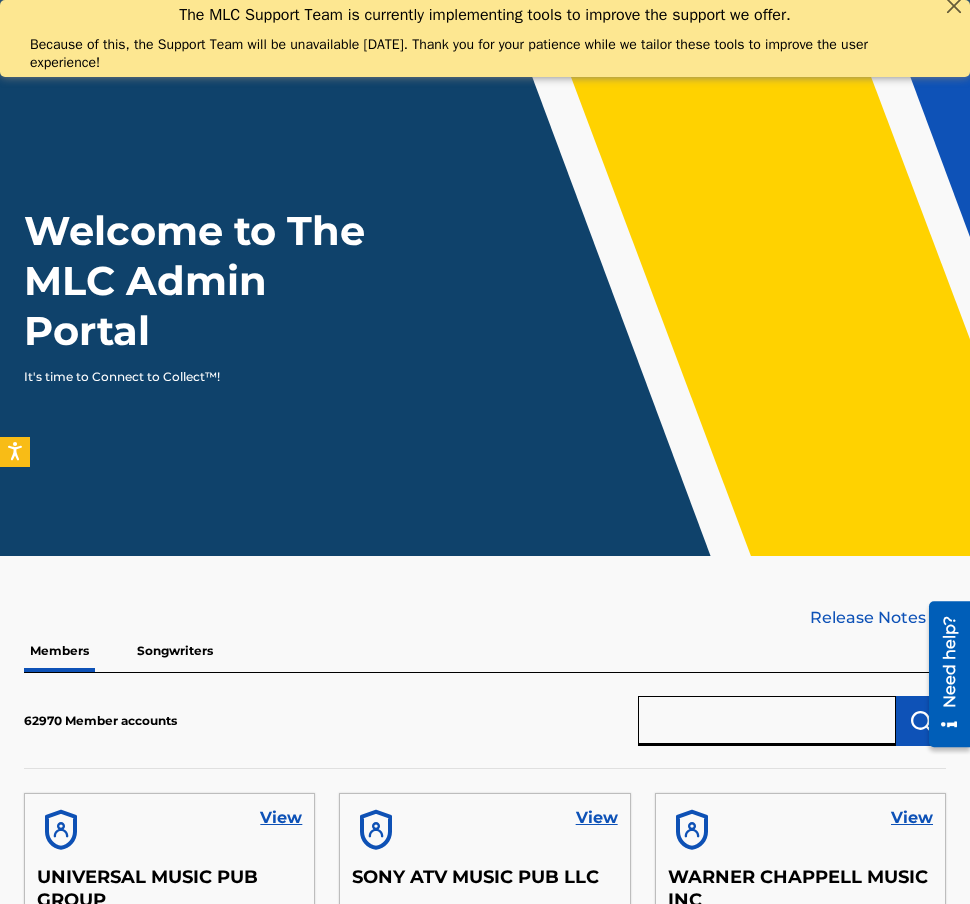 click at bounding box center (767, 721) 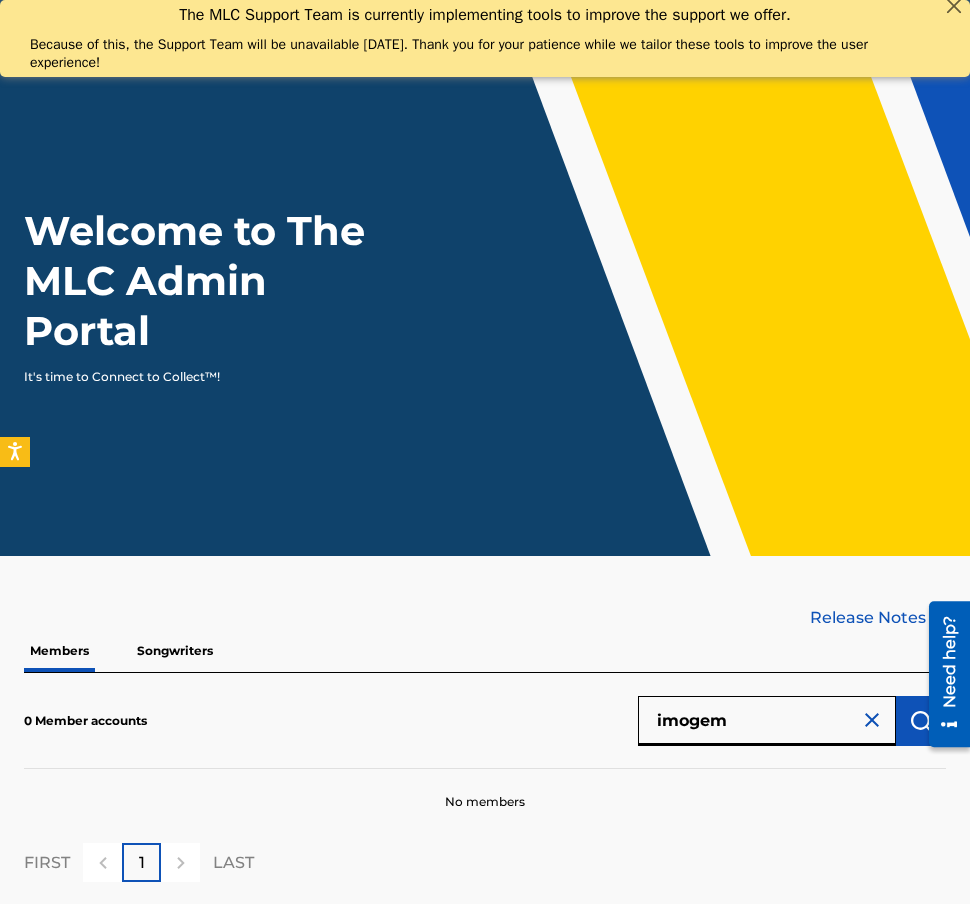scroll, scrollTop: 106, scrollLeft: 0, axis: vertical 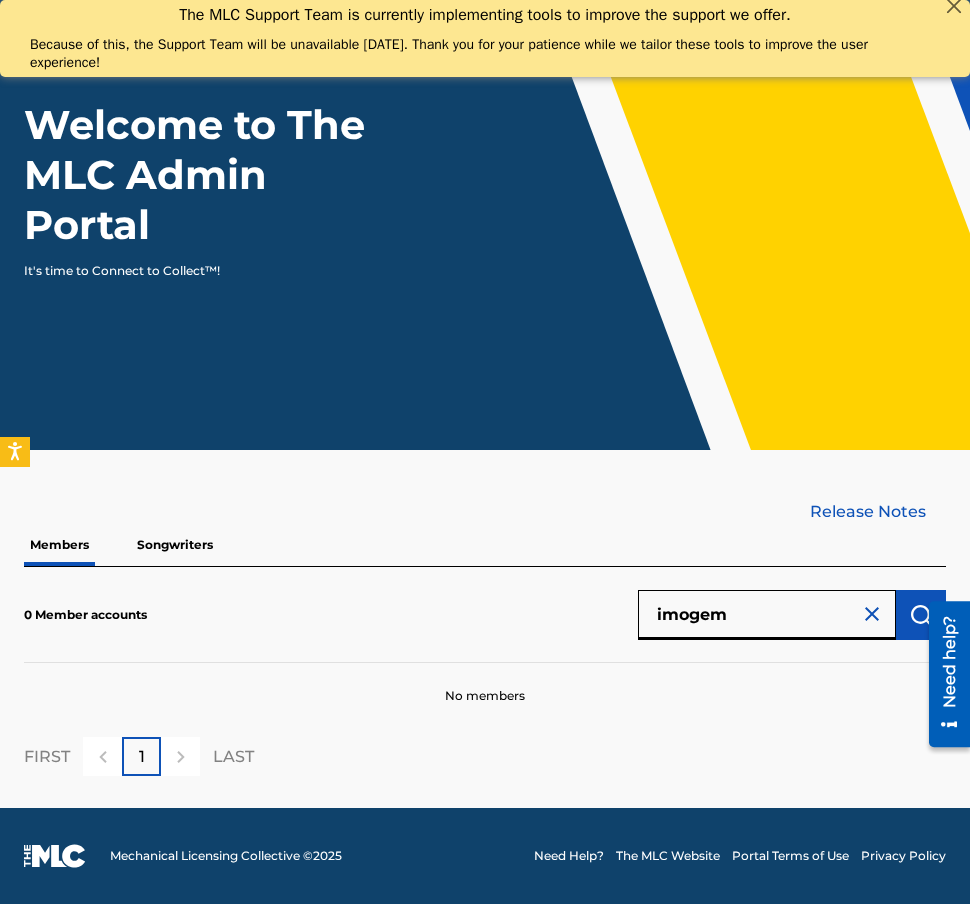 drag, startPoint x: 804, startPoint y: 610, endPoint x: 516, endPoint y: 636, distance: 289.17123 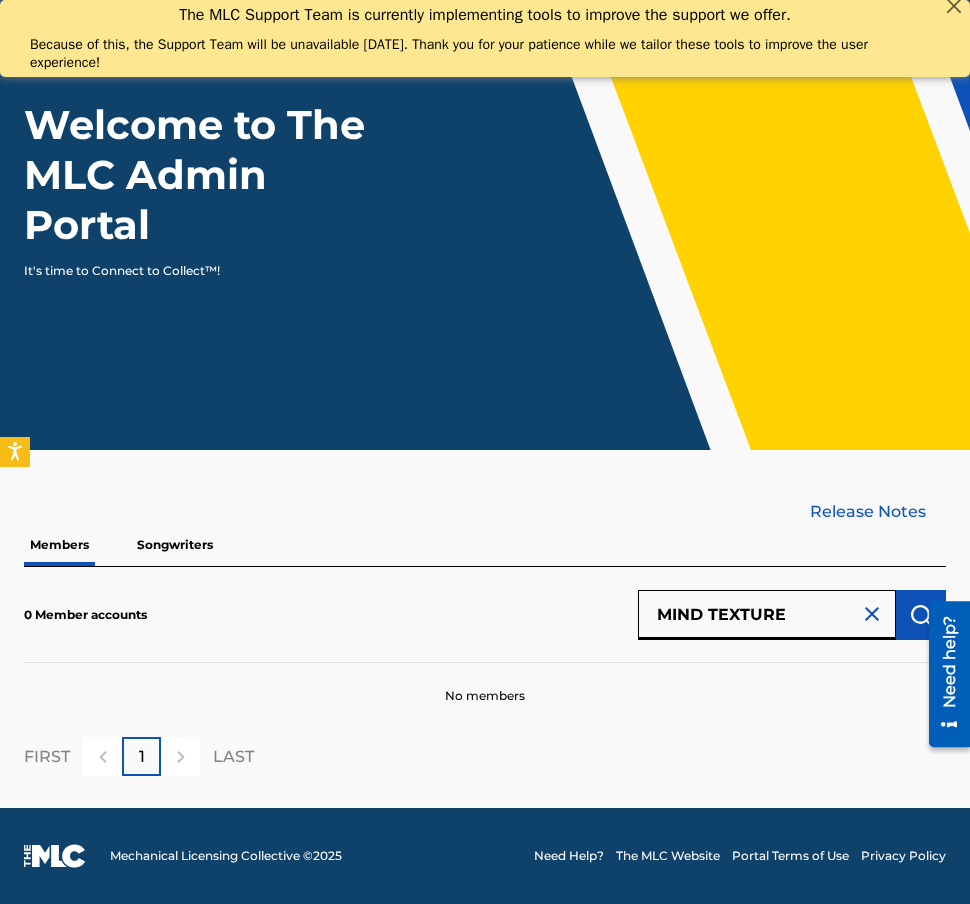 drag, startPoint x: 831, startPoint y: 606, endPoint x: 549, endPoint y: 655, distance: 286.22543 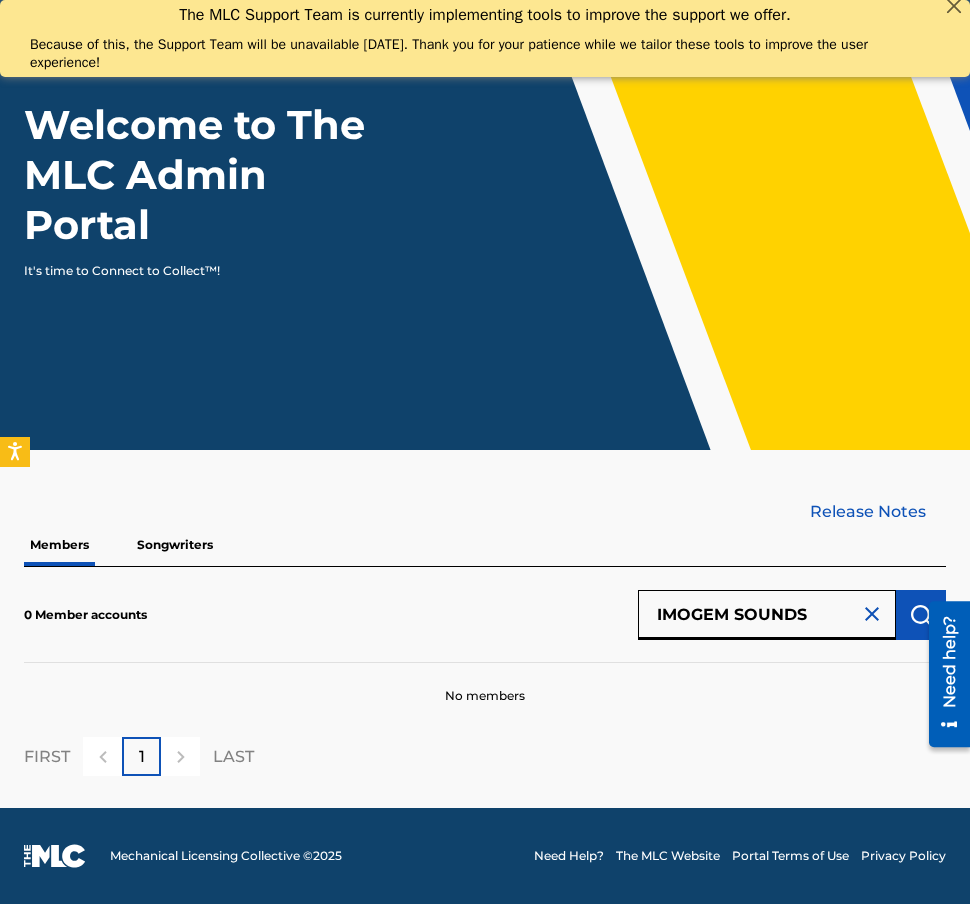 type on "IMOGEM SOUNDS" 